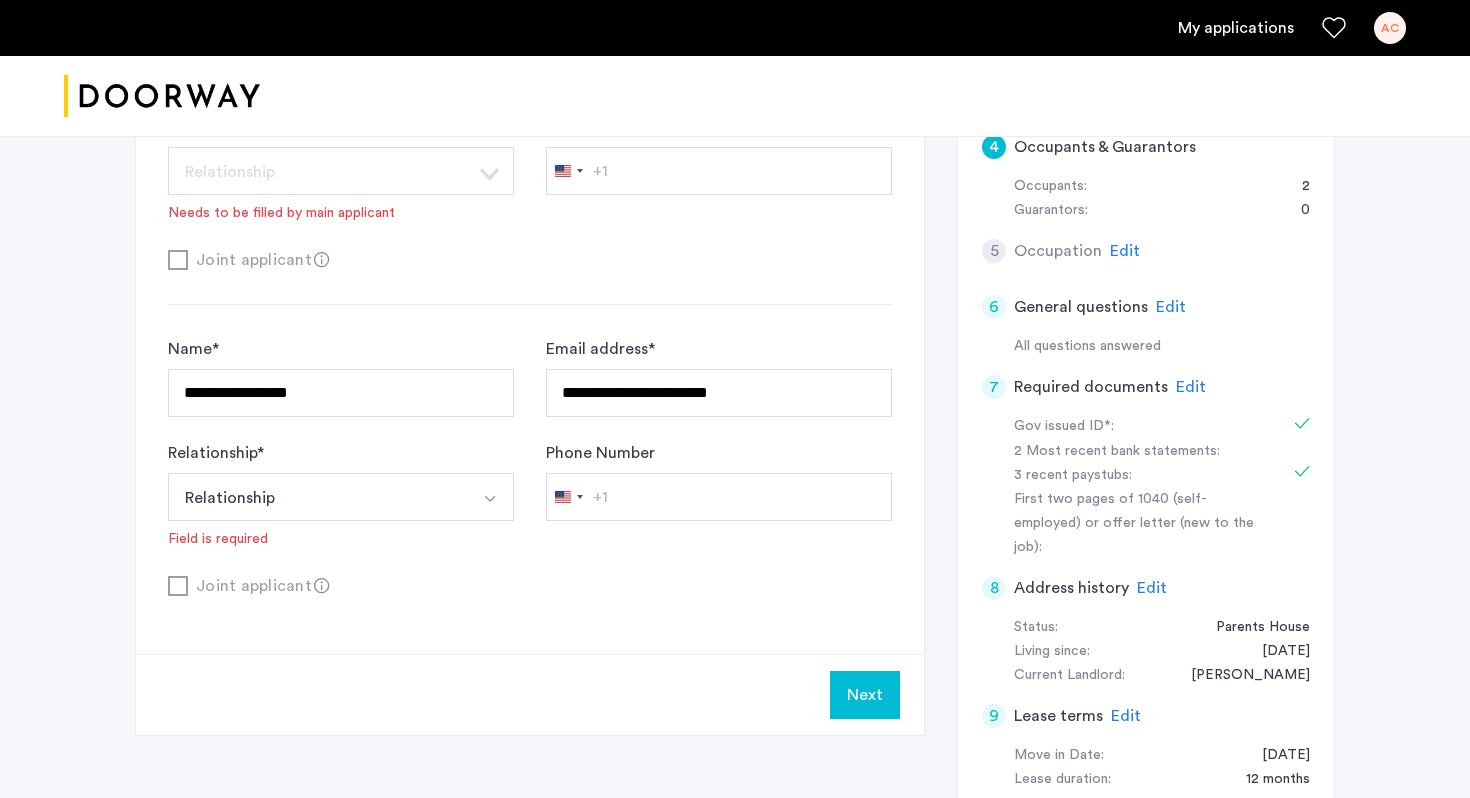 scroll, scrollTop: 614, scrollLeft: 0, axis: vertical 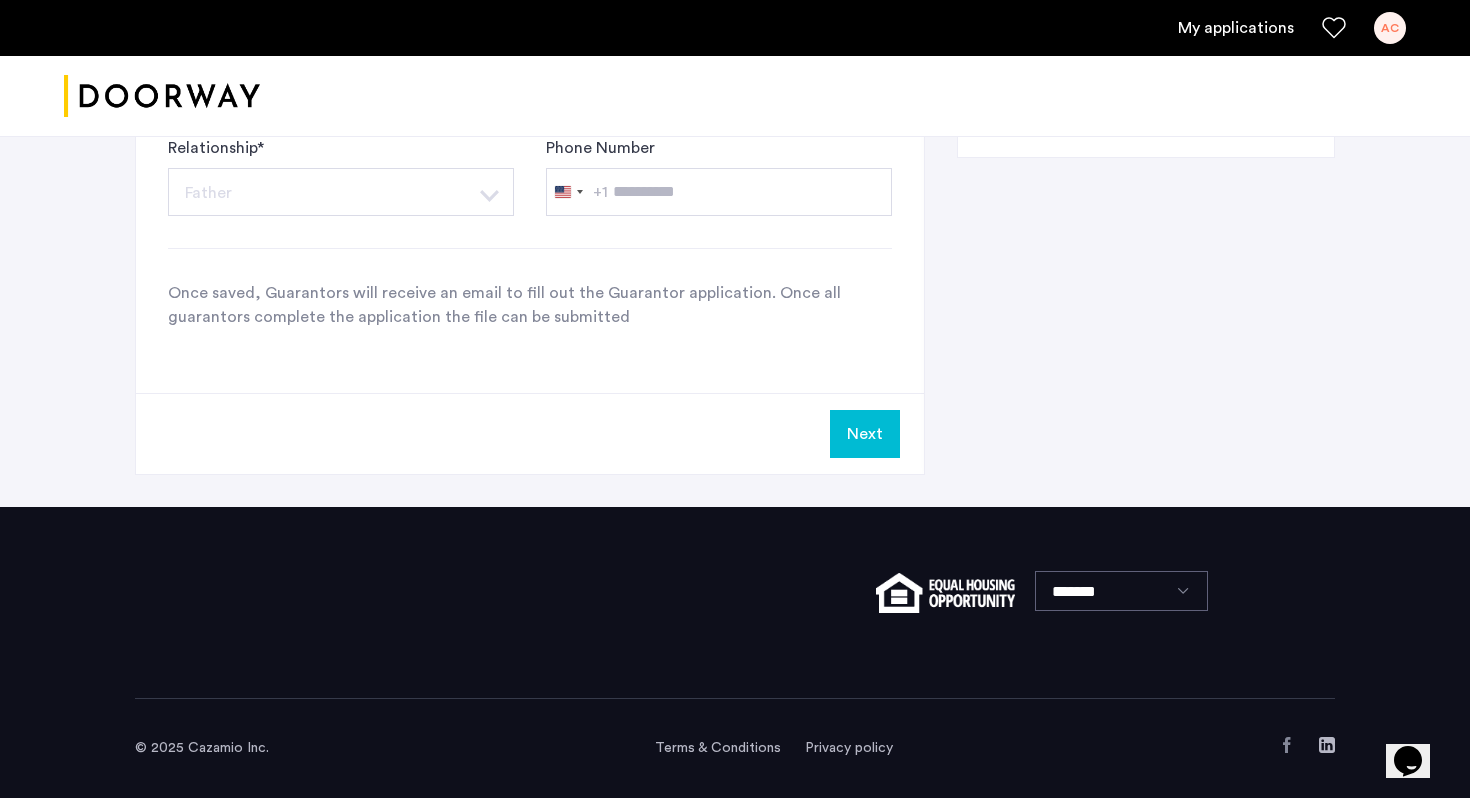 click on "Next" 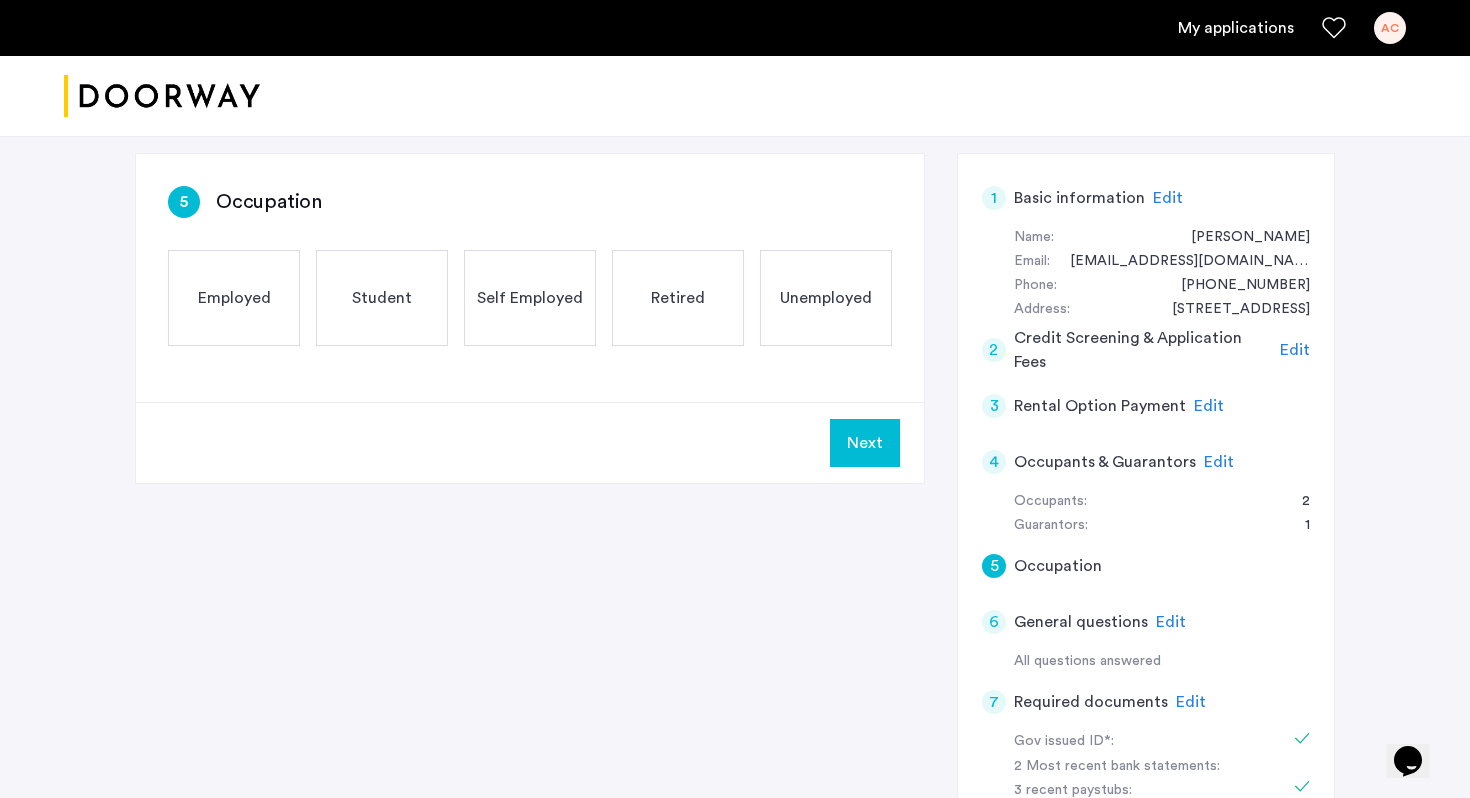 scroll, scrollTop: 312, scrollLeft: 0, axis: vertical 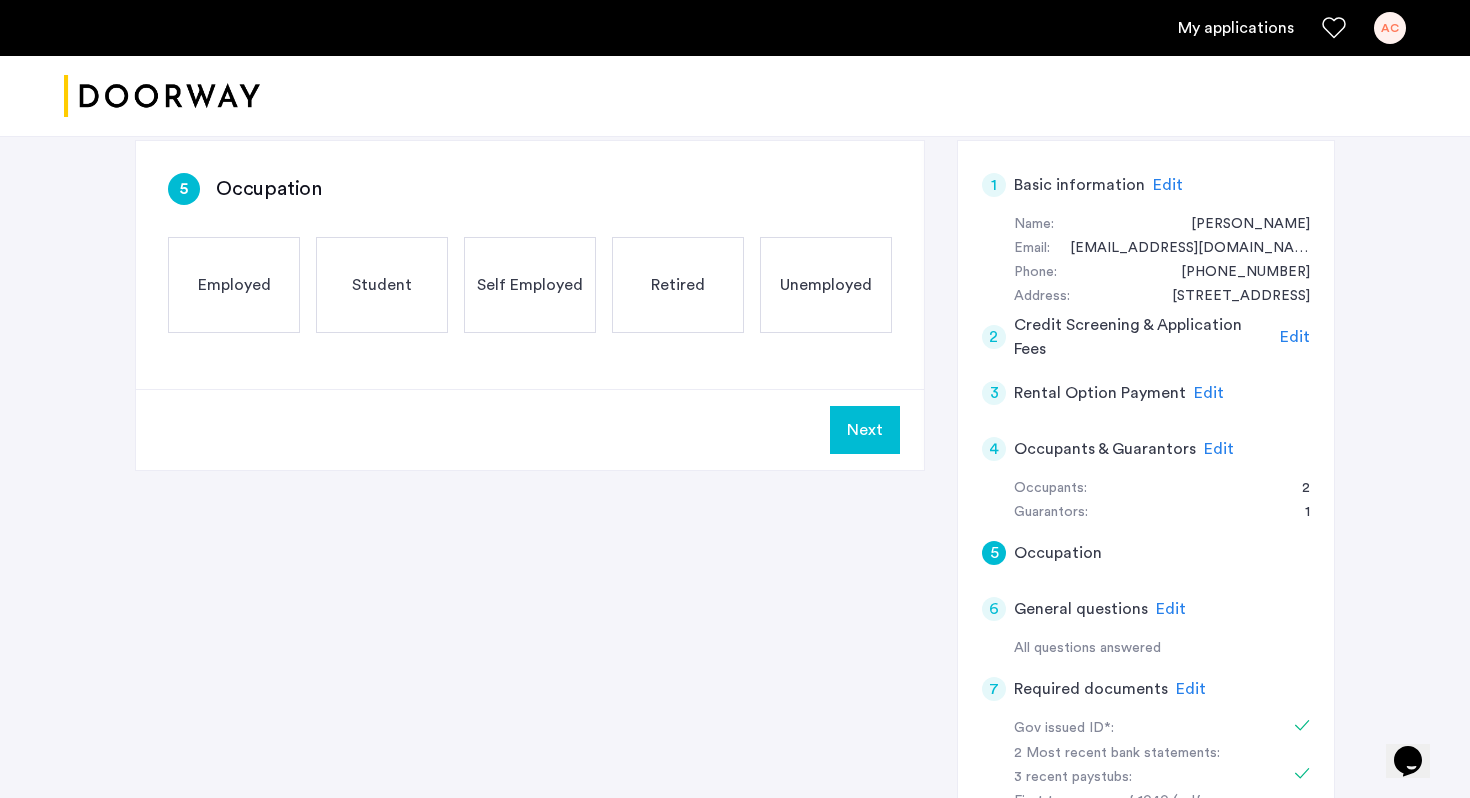 click on "Student" 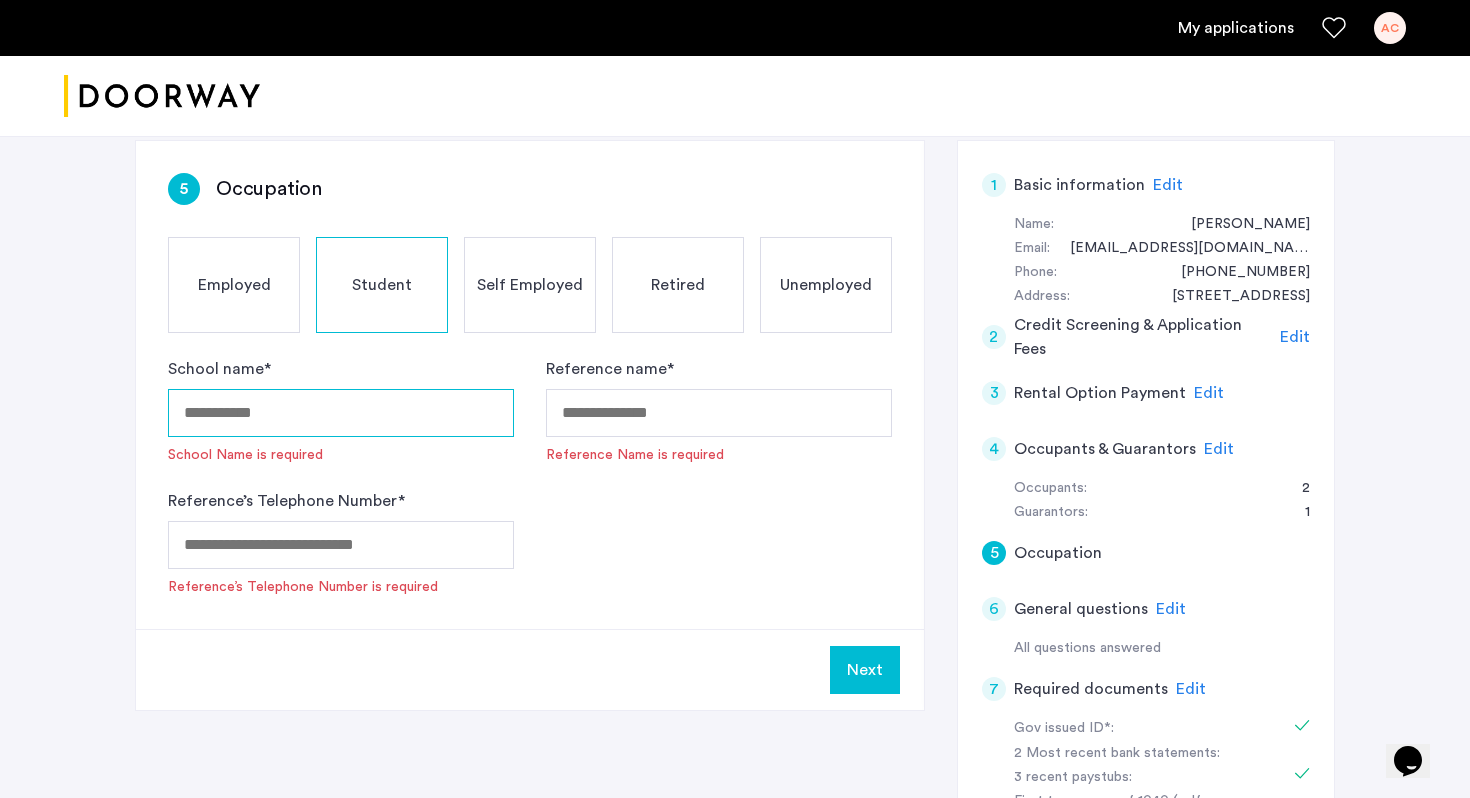 click on "School name  *" at bounding box center (341, 413) 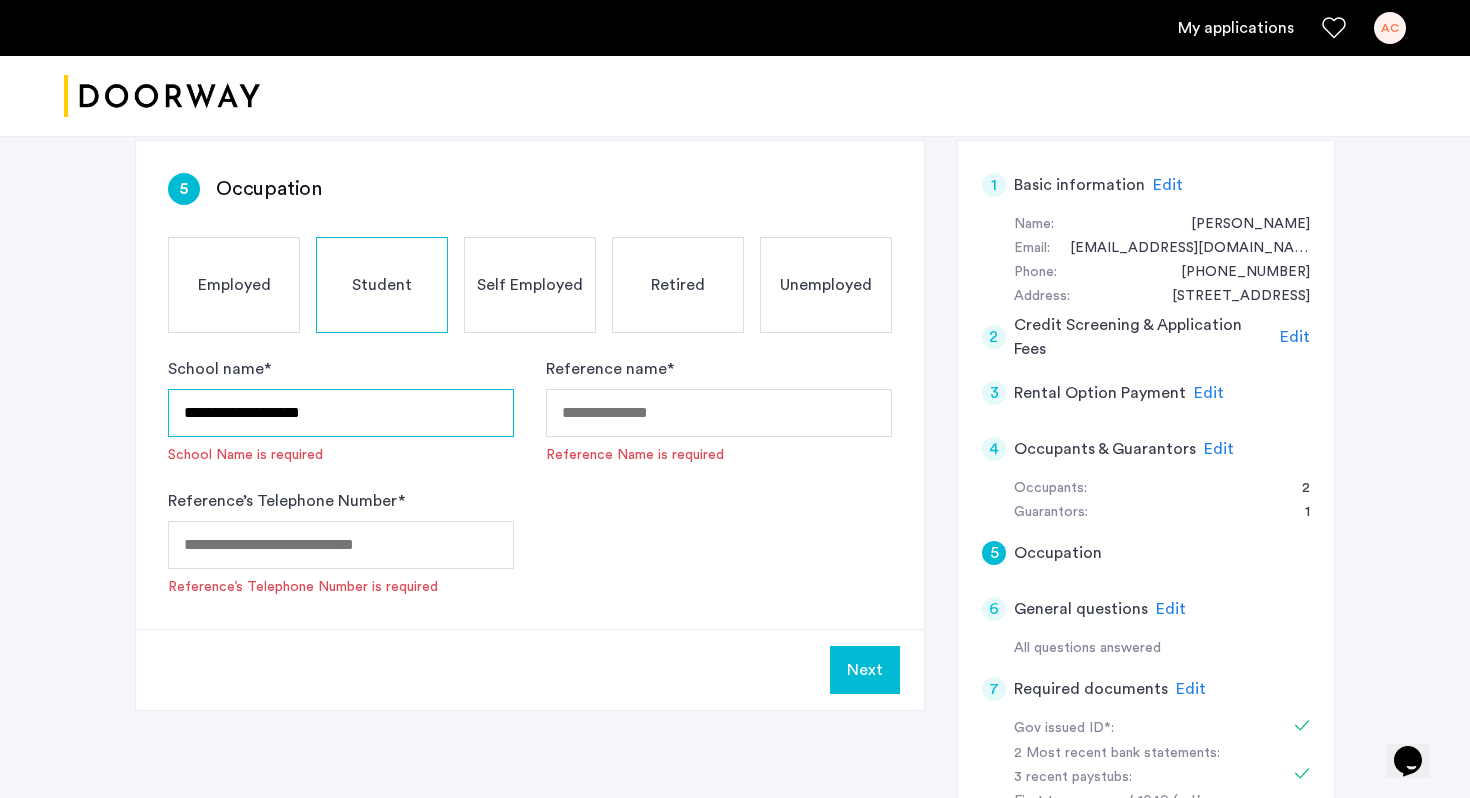 type on "**********" 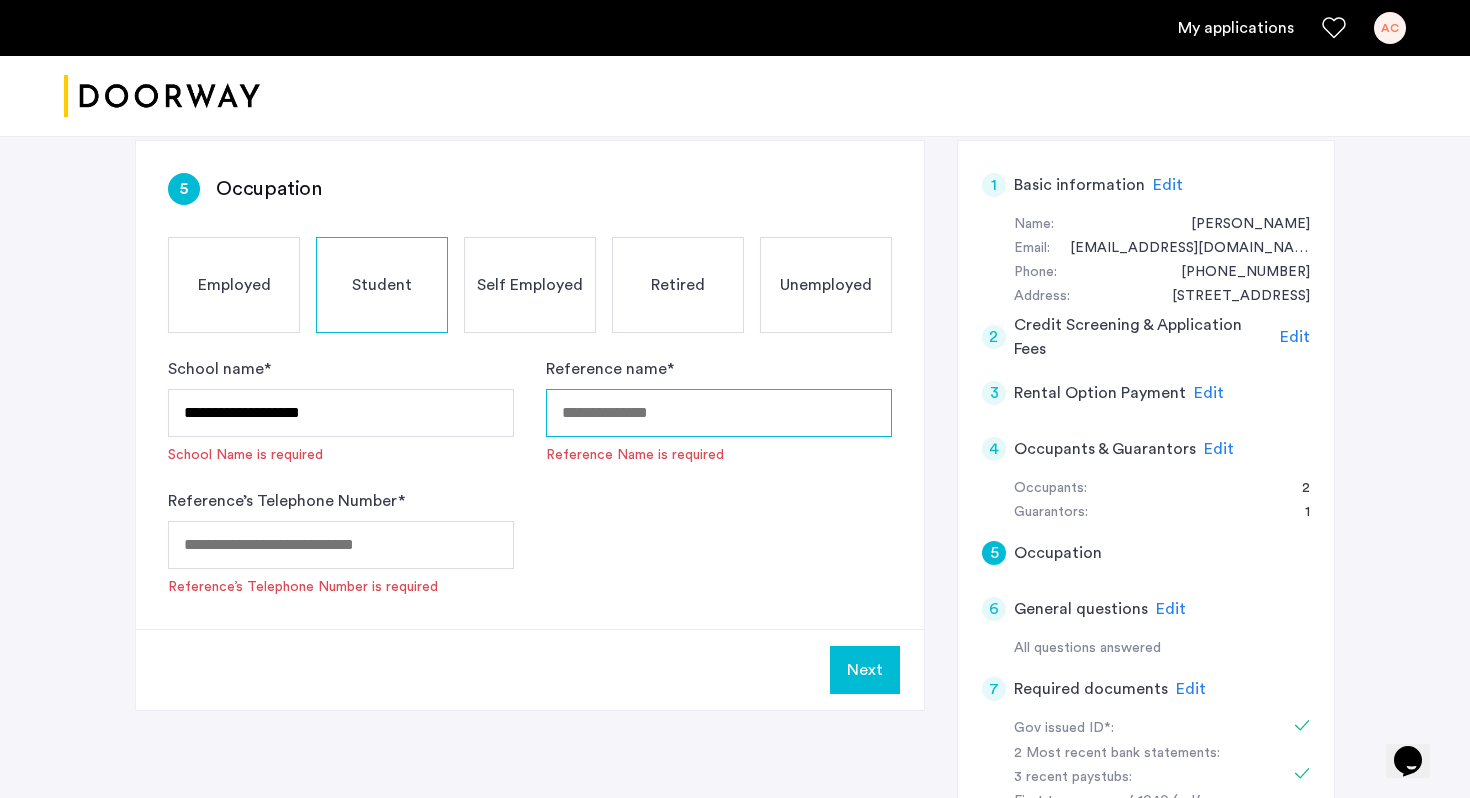 click on "Reference name  *" at bounding box center [719, 413] 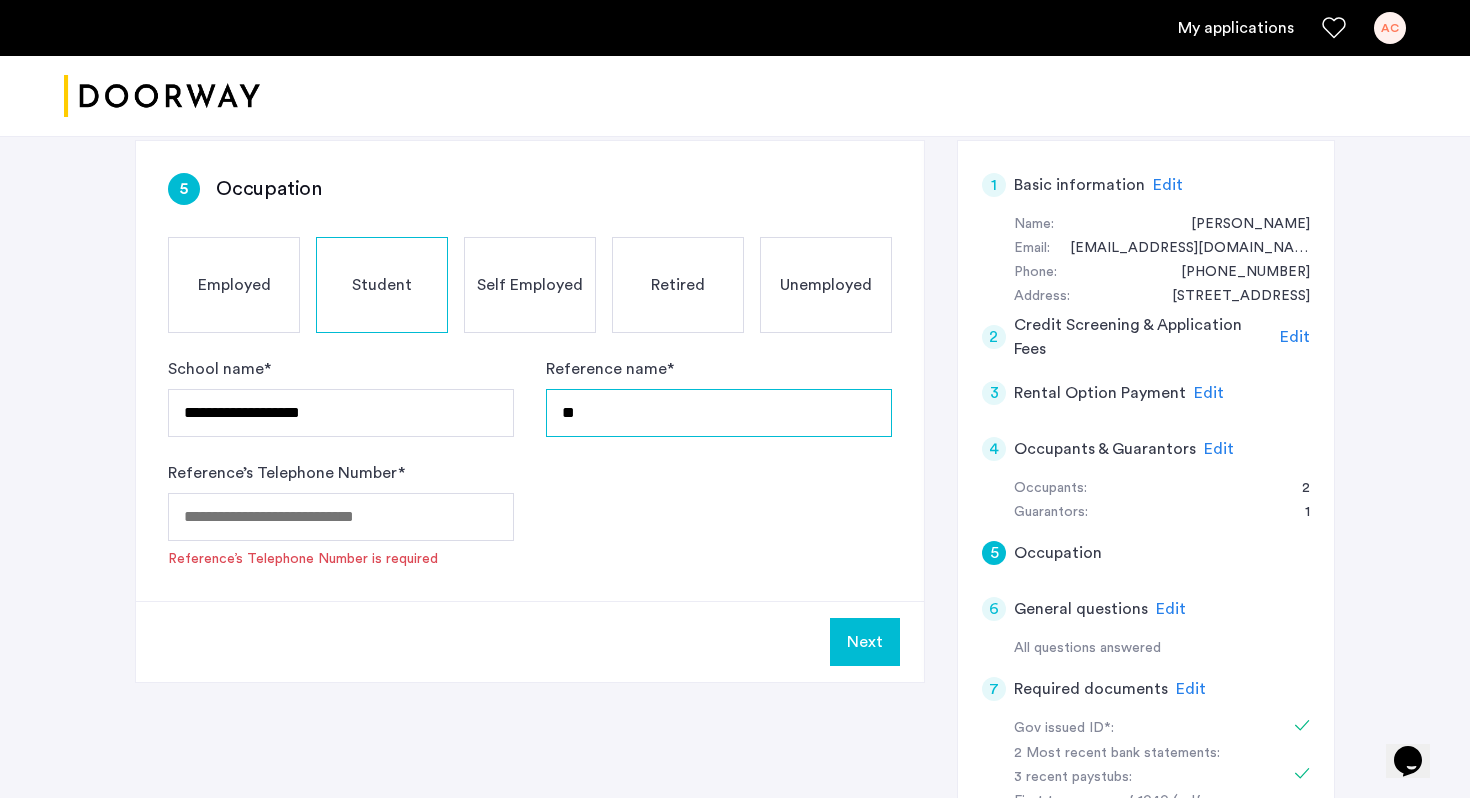 type on "*" 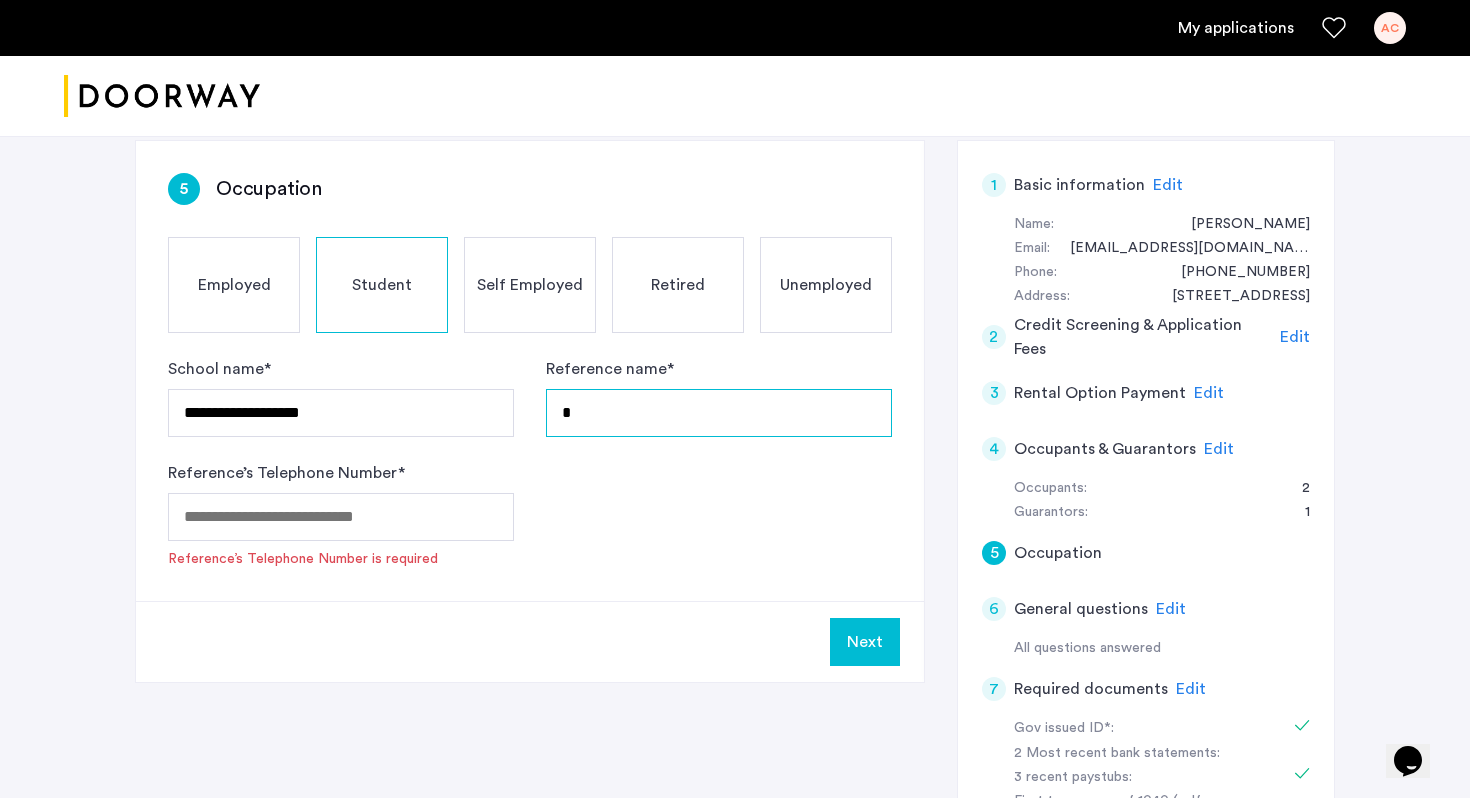 type 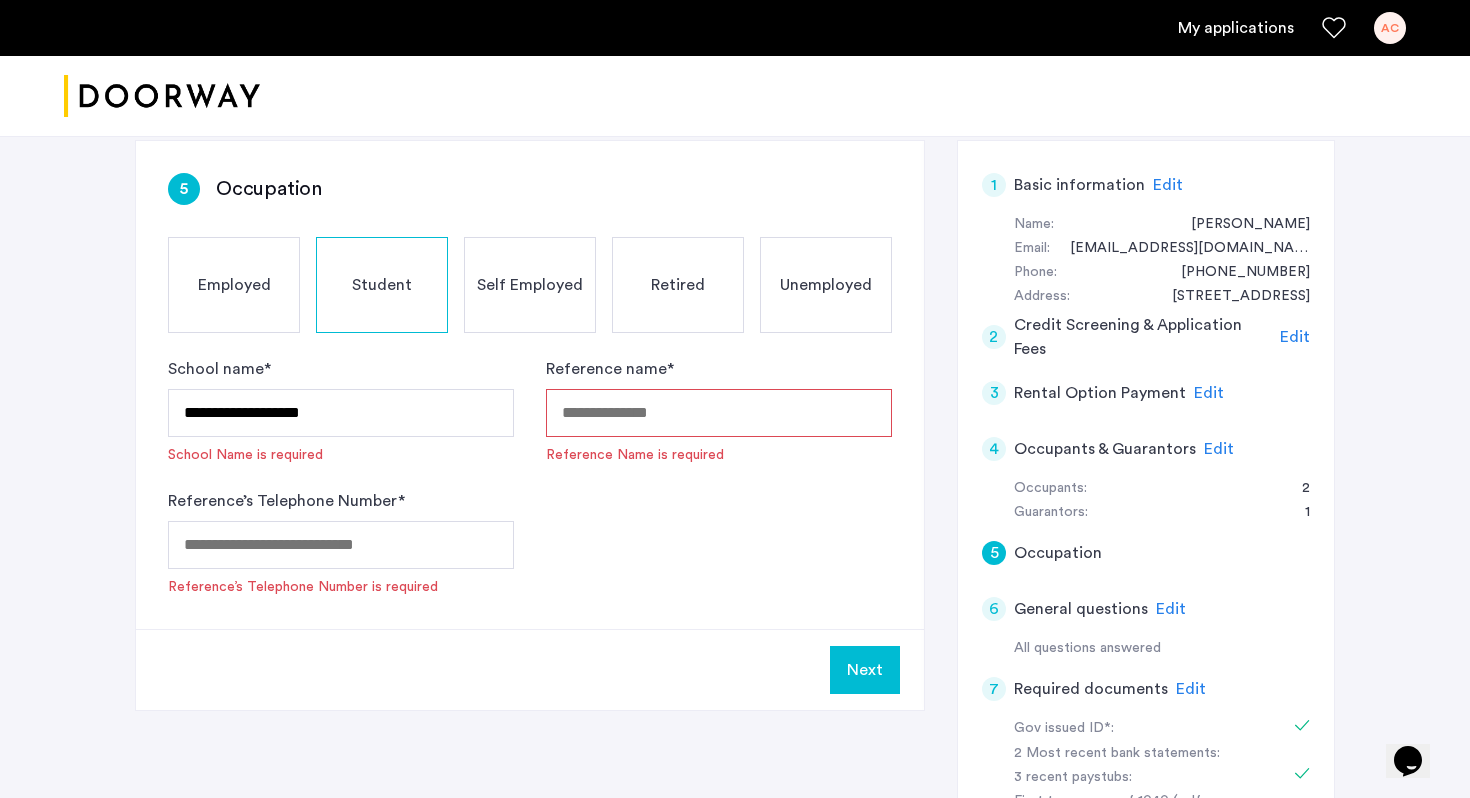 click on "Employed" 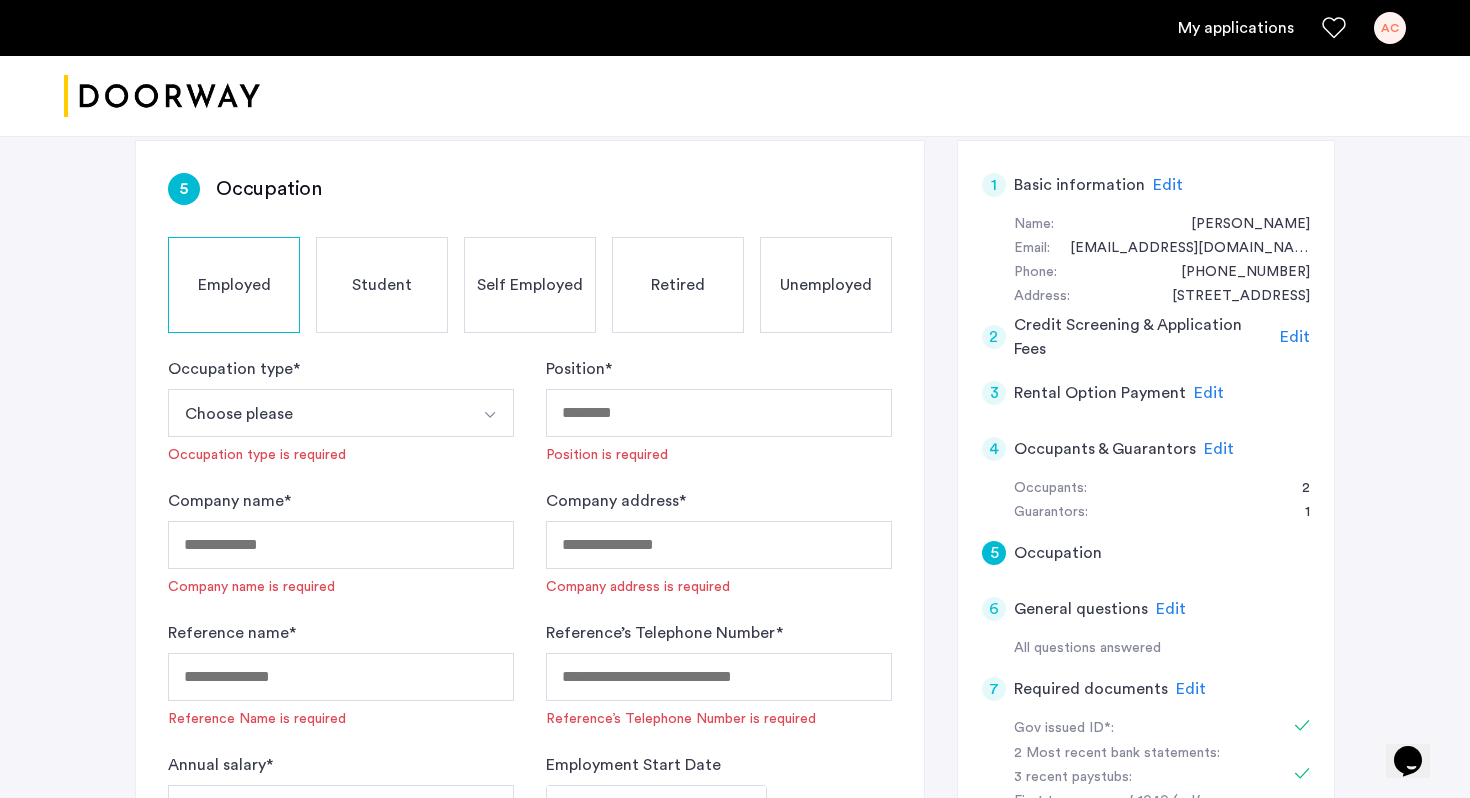 click on "Choose please" at bounding box center (317, 413) 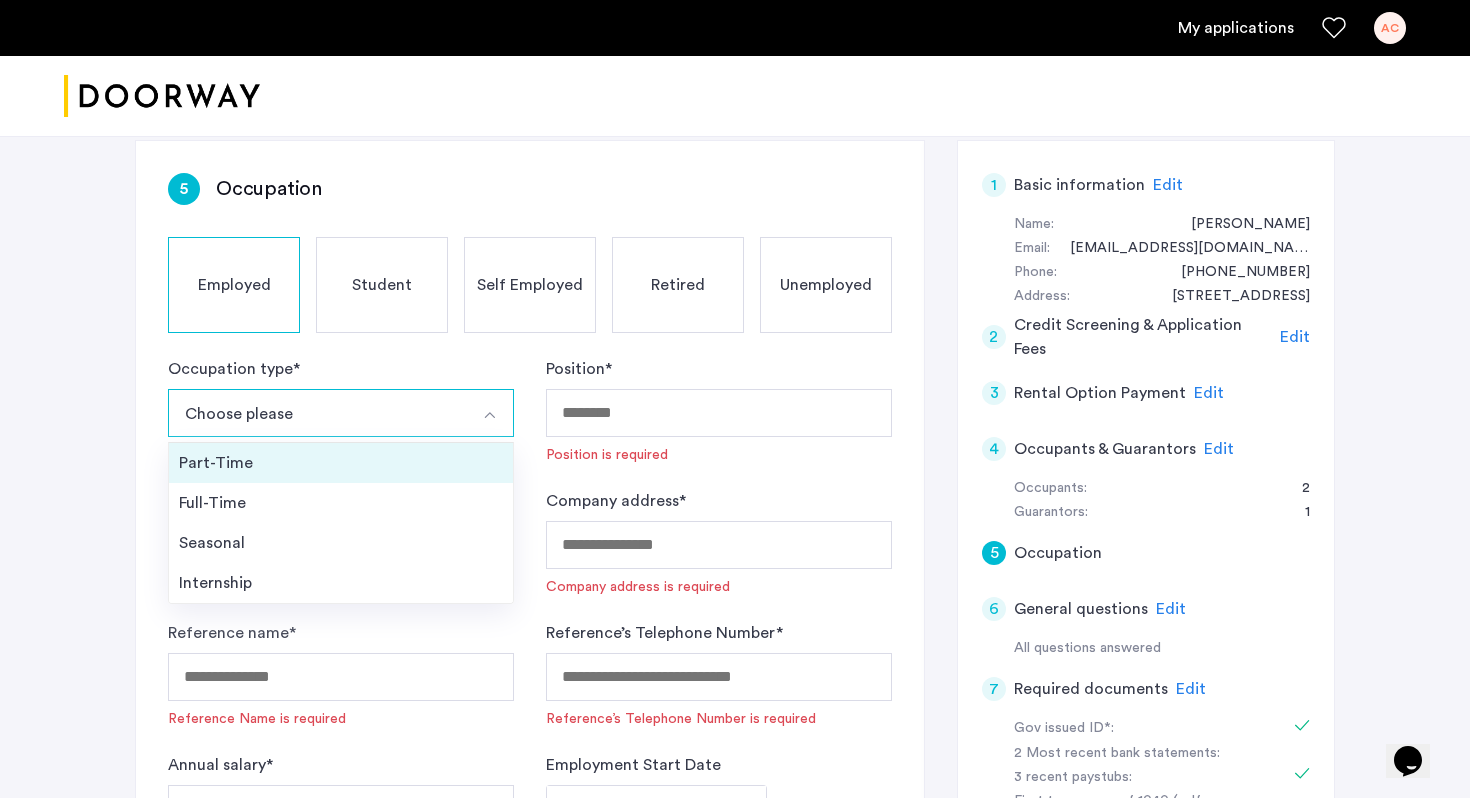 click on "Part-Time" at bounding box center (341, 463) 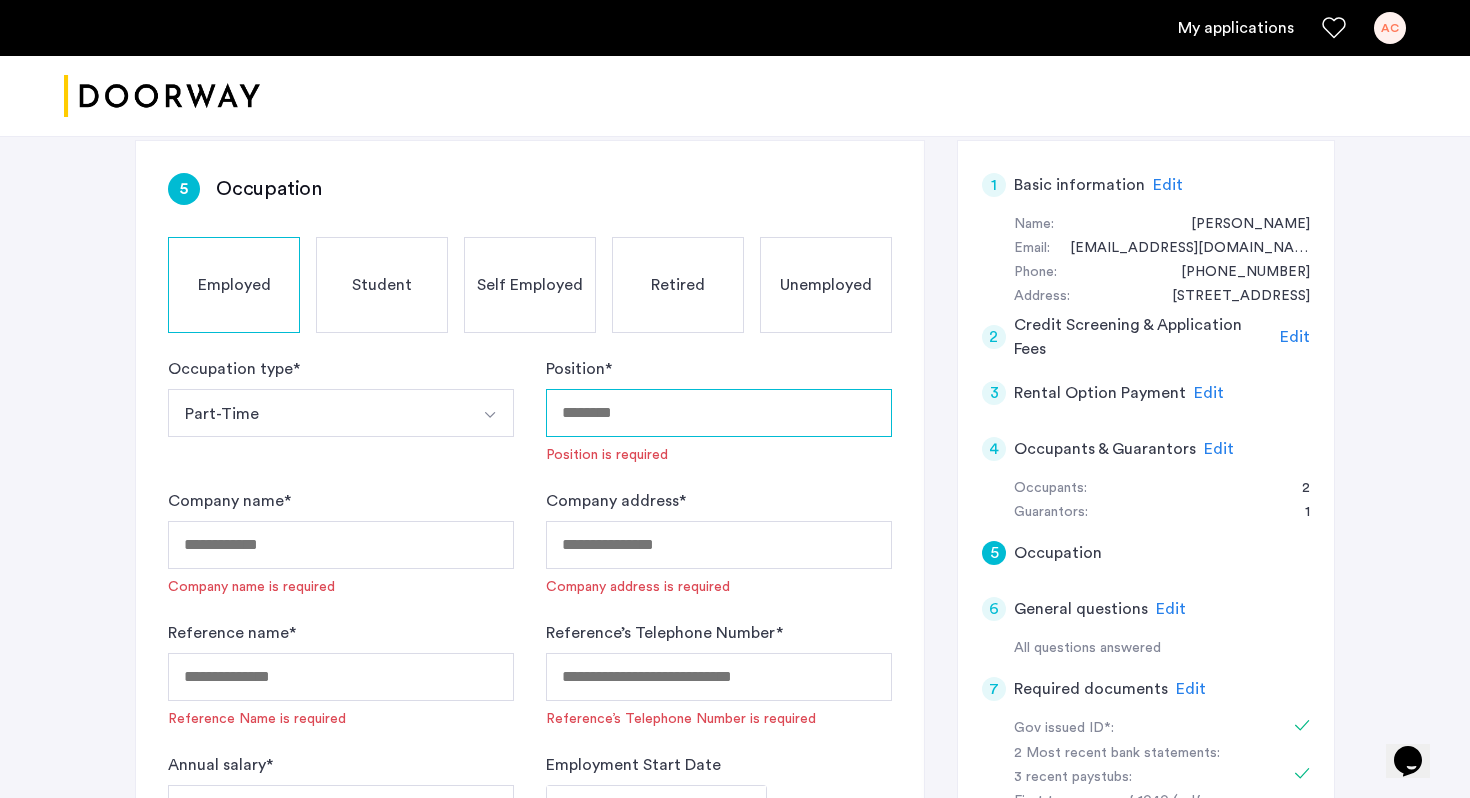 click on "Position  *" at bounding box center (719, 413) 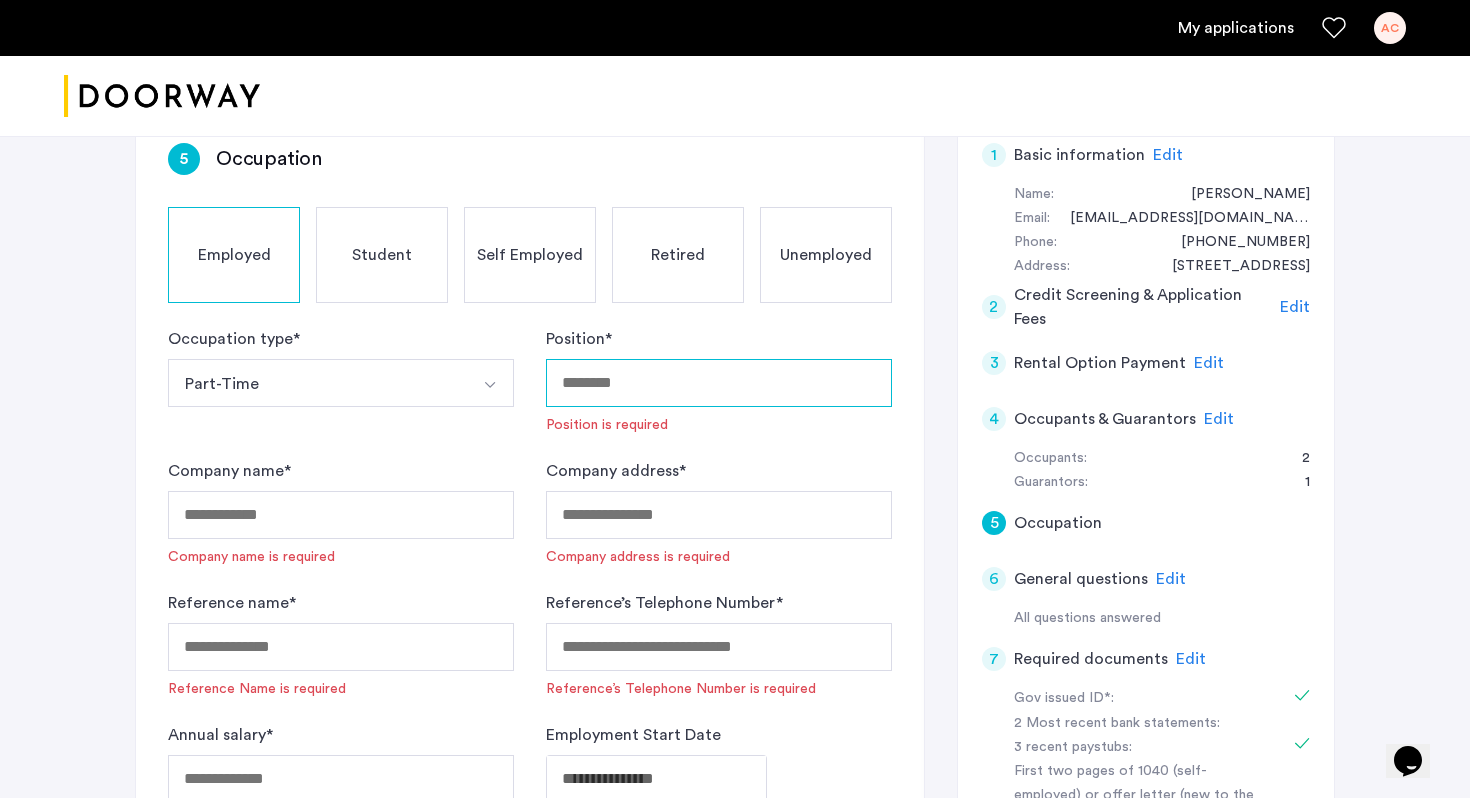 scroll, scrollTop: 324, scrollLeft: 0, axis: vertical 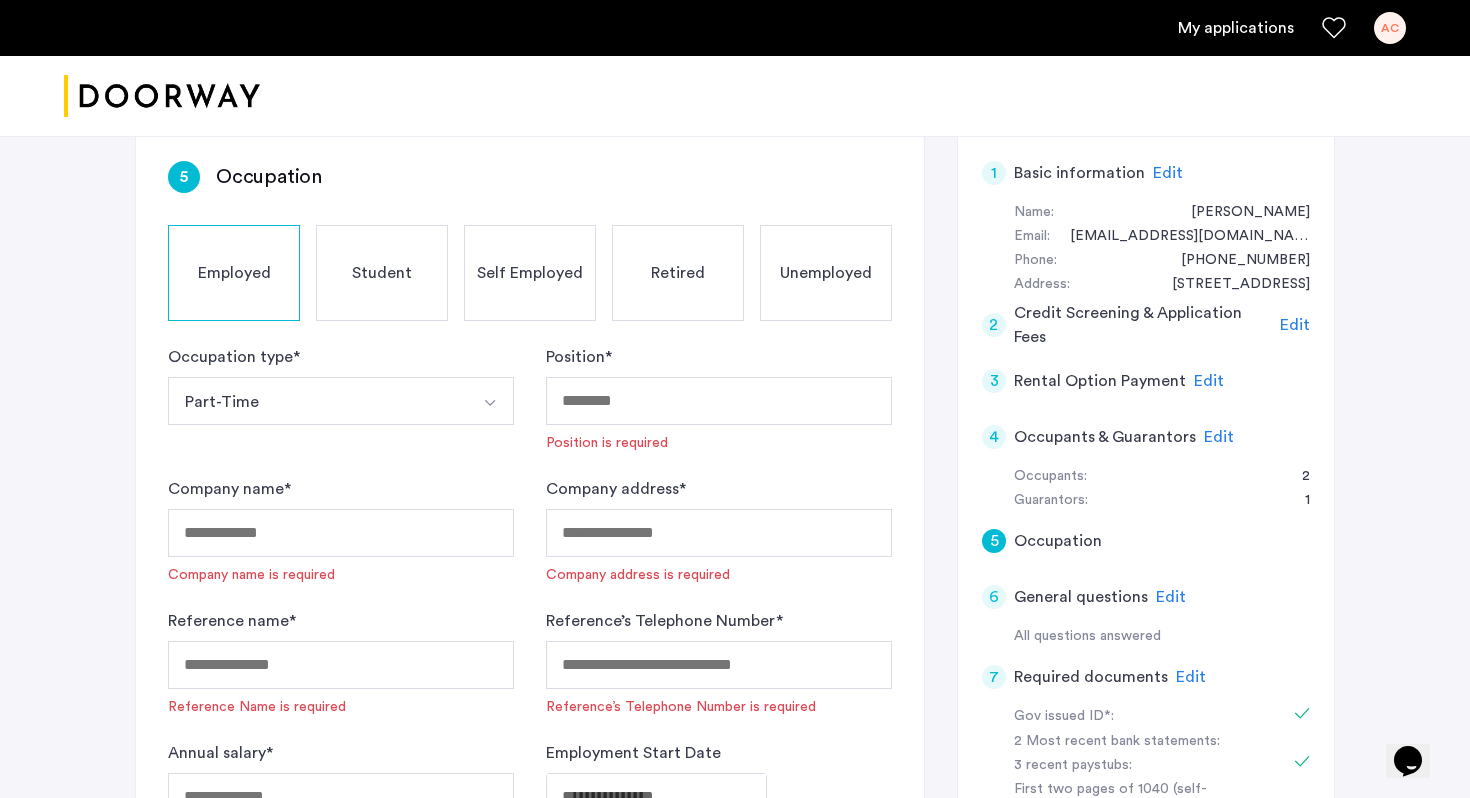 click on "Student" 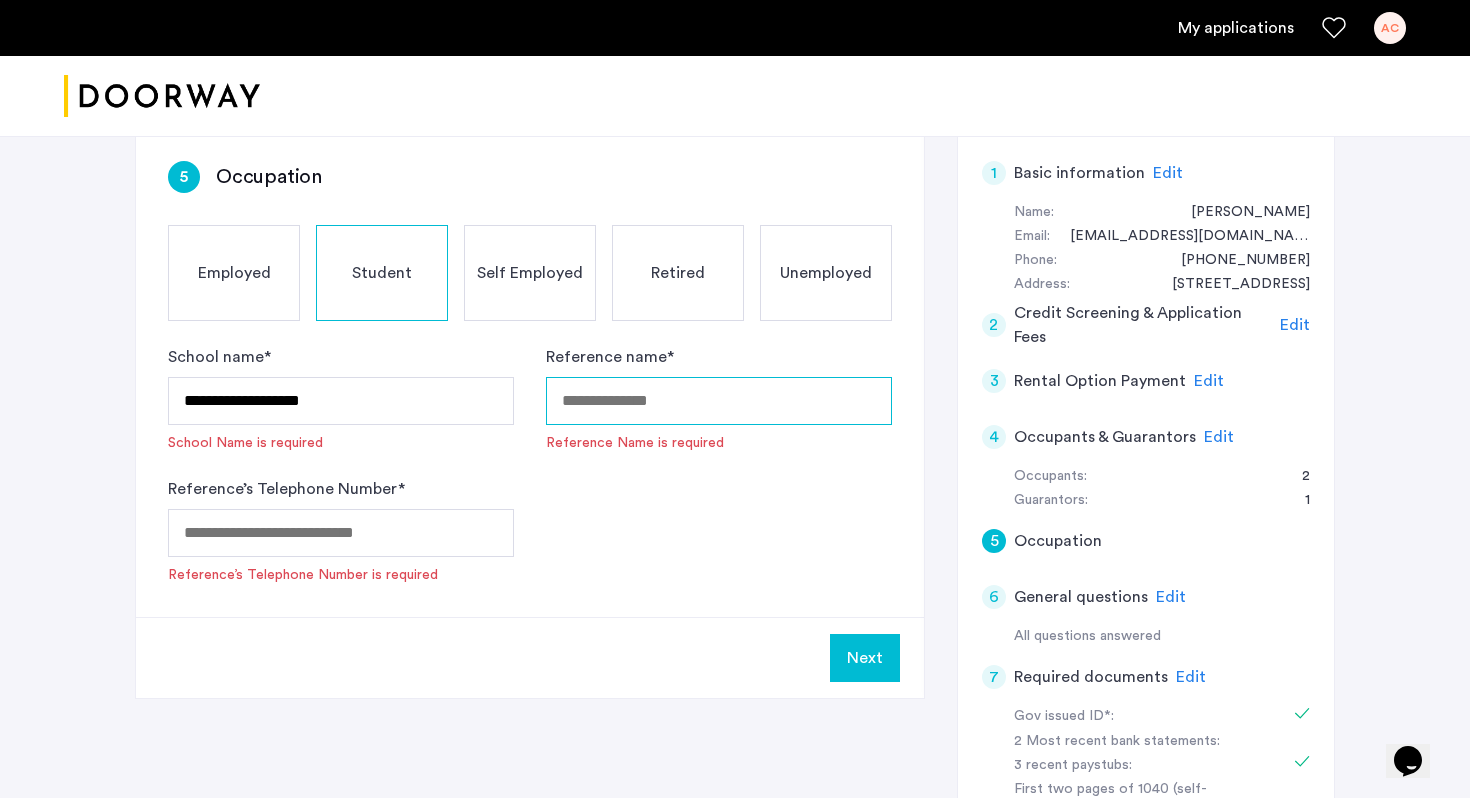 click on "Reference name  *" at bounding box center (719, 401) 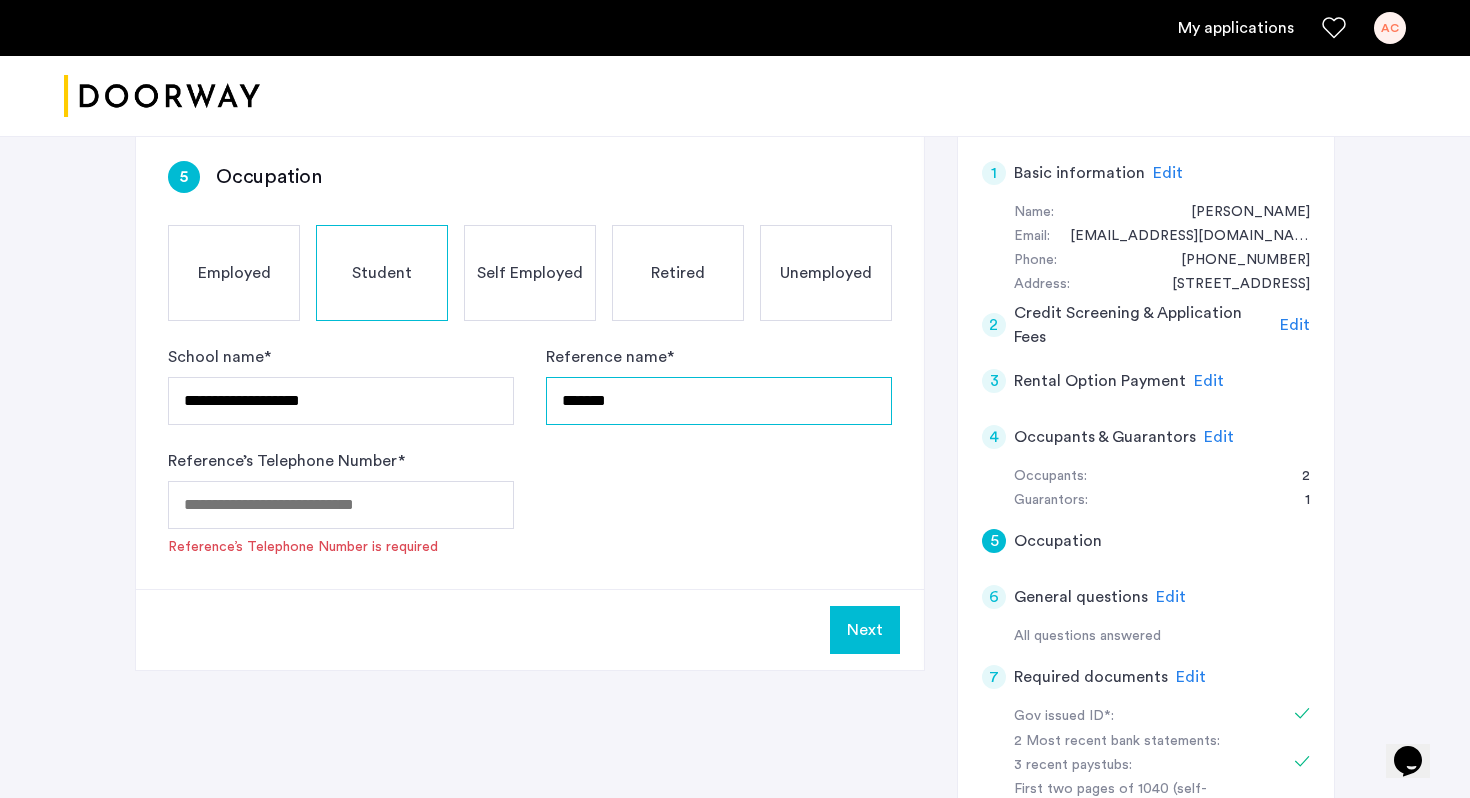 type on "*******" 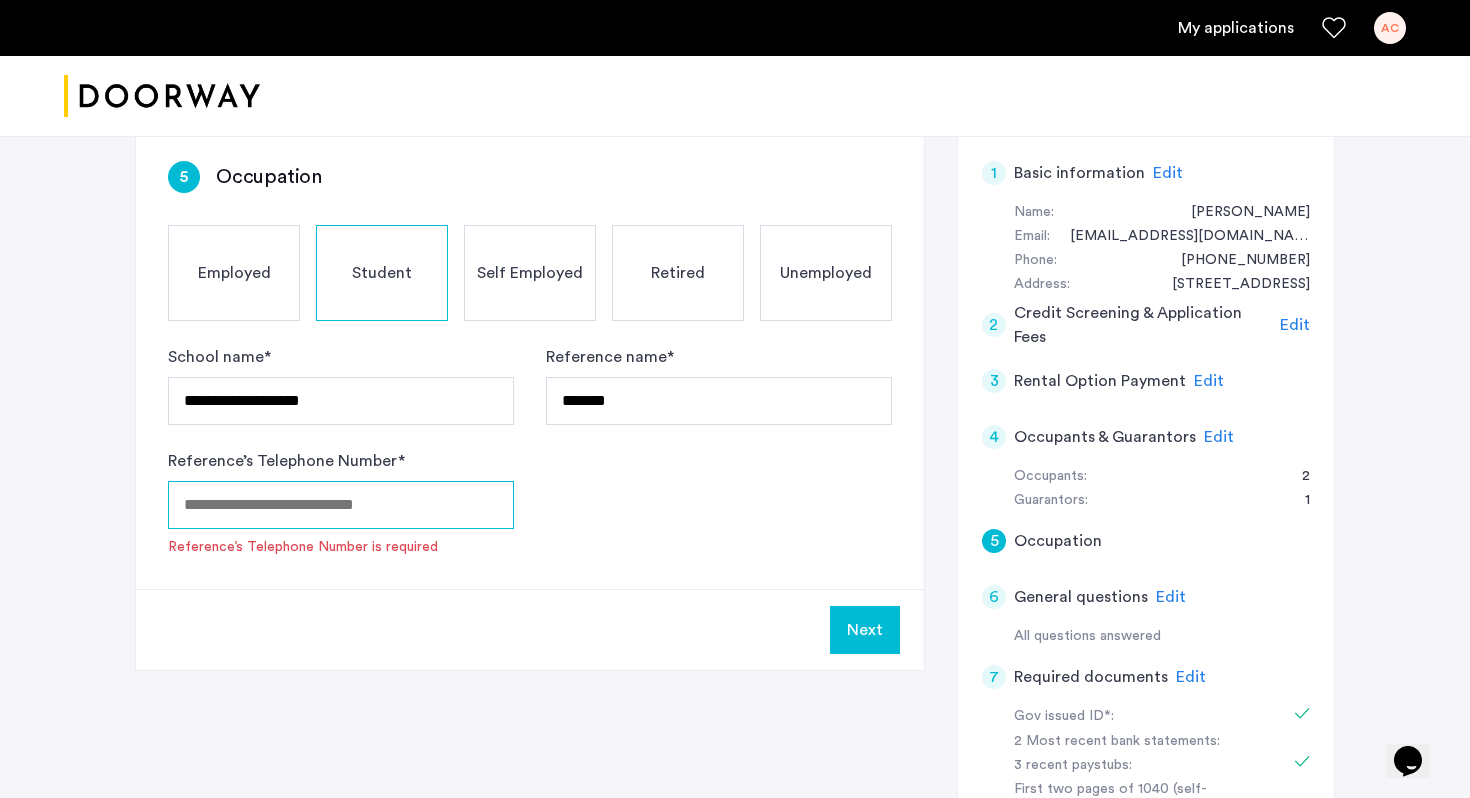 click on "Reference’s Telephone Number  *" at bounding box center (341, 505) 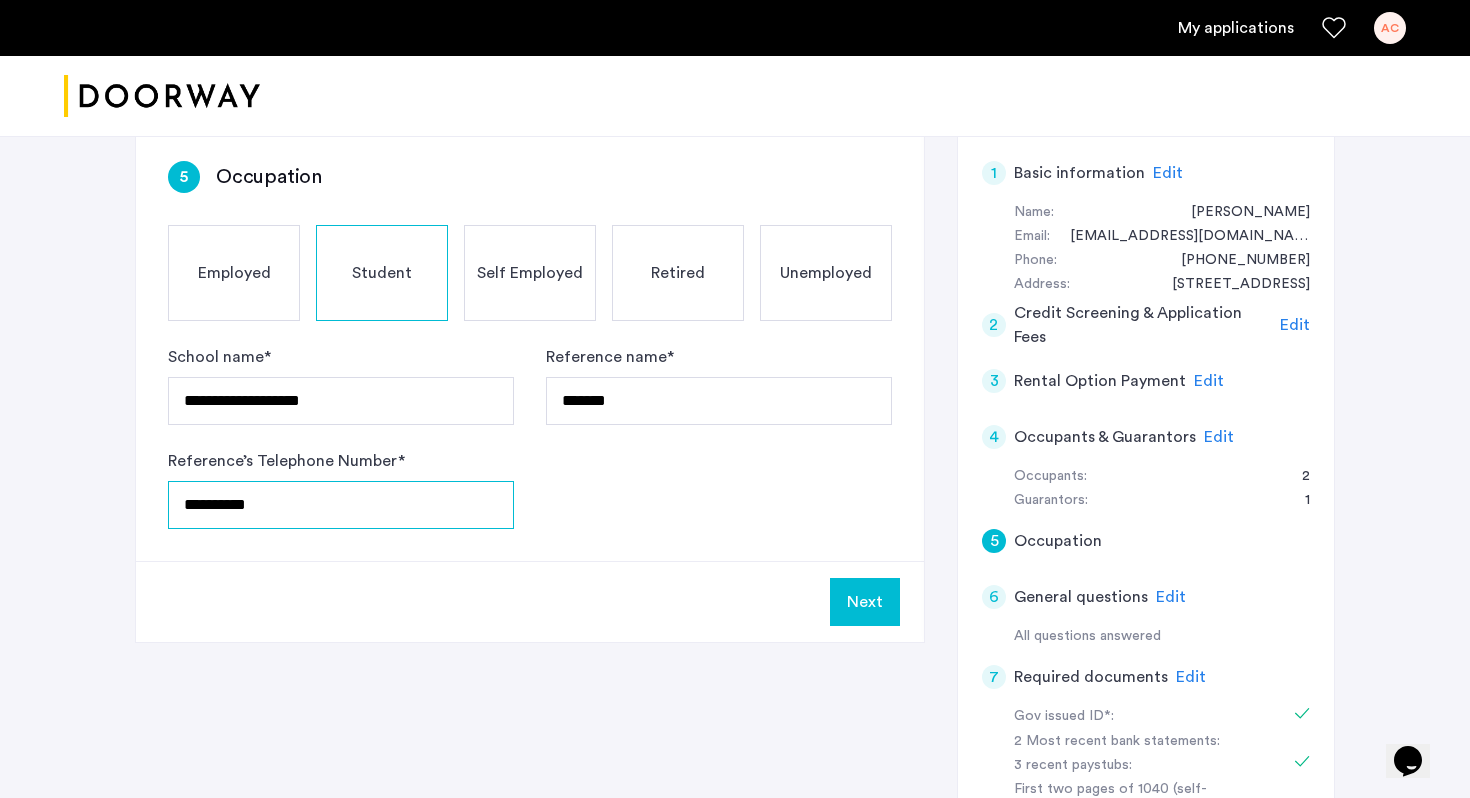 type on "**********" 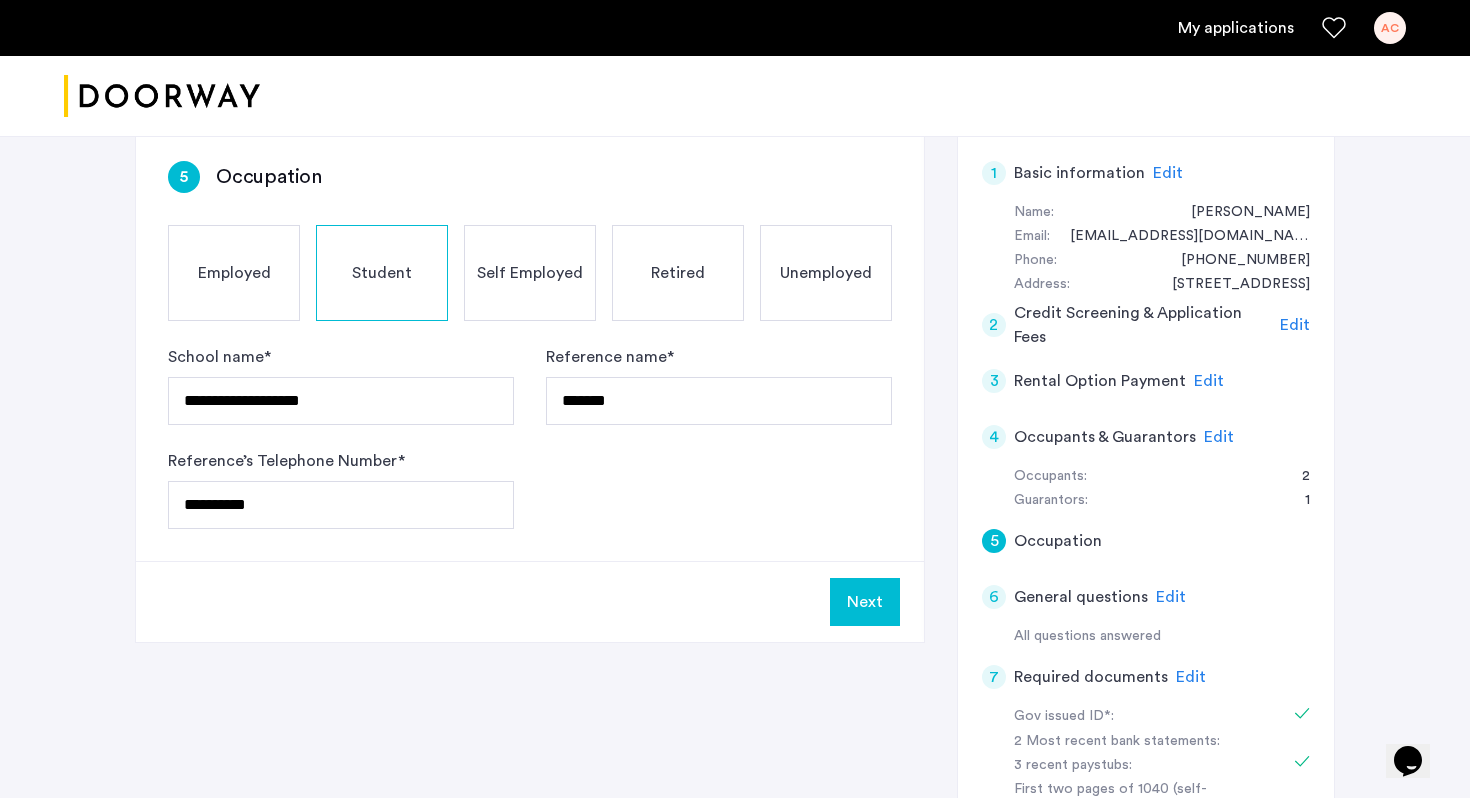 click on "Next" 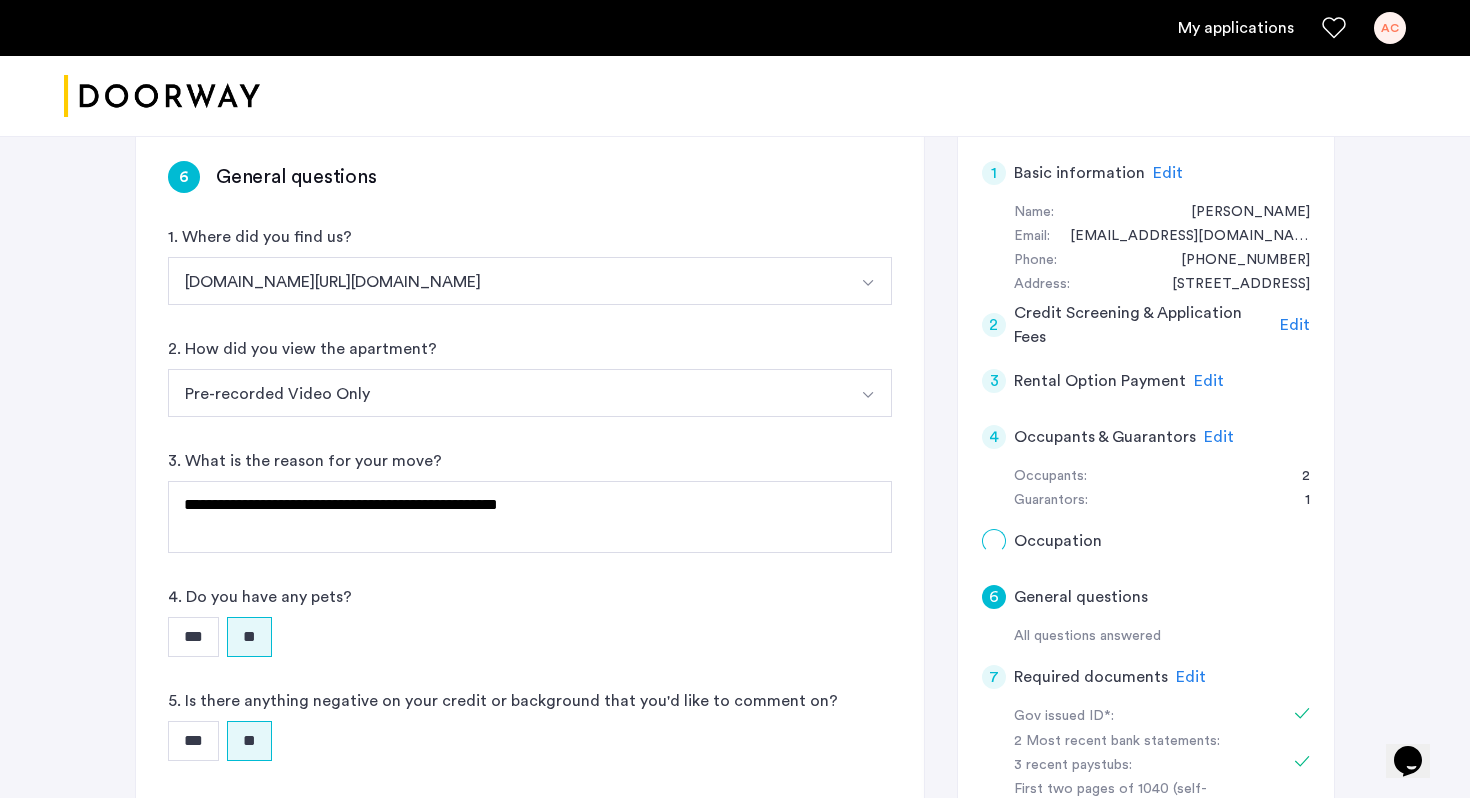 scroll, scrollTop: 0, scrollLeft: 0, axis: both 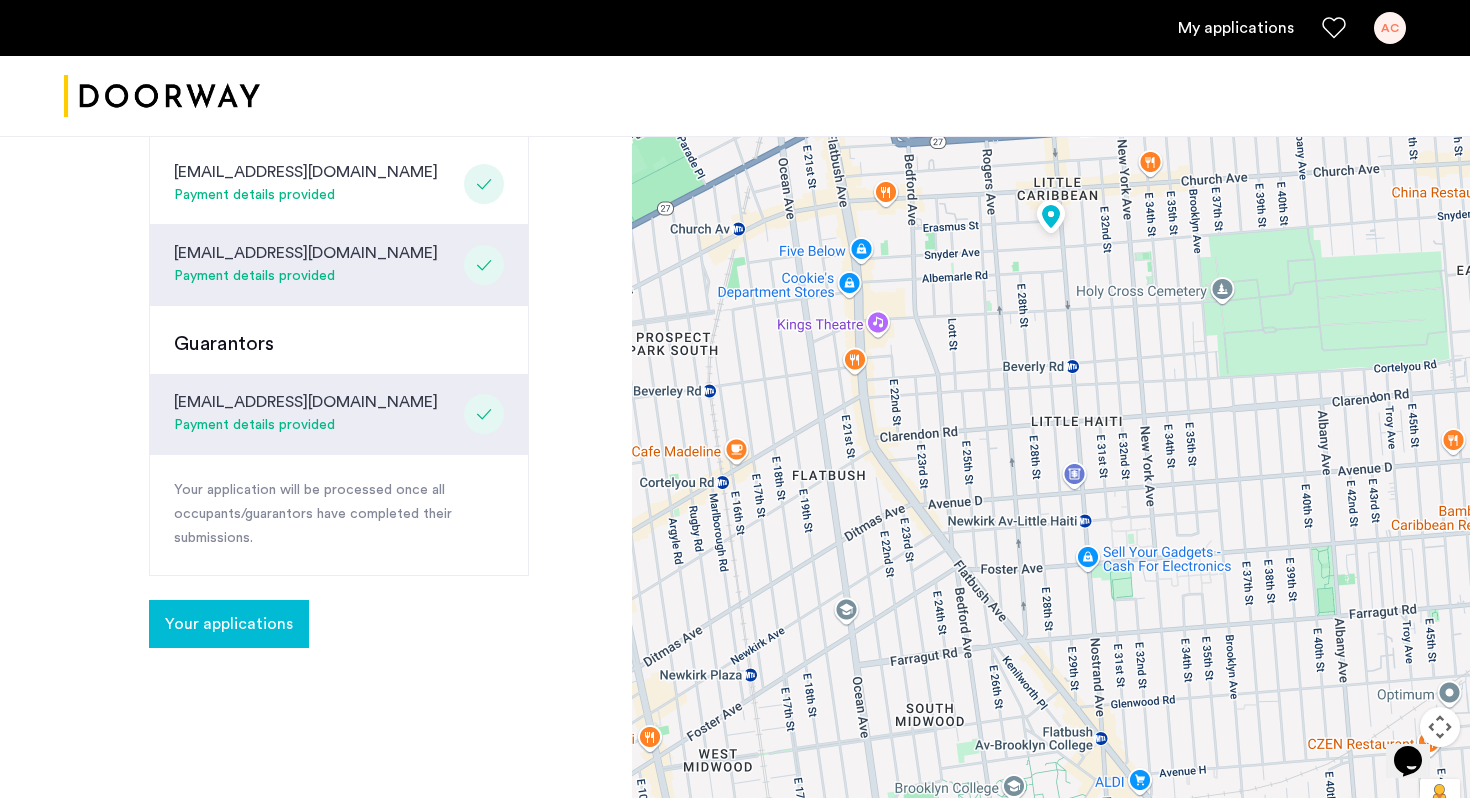 click on "Your applications" 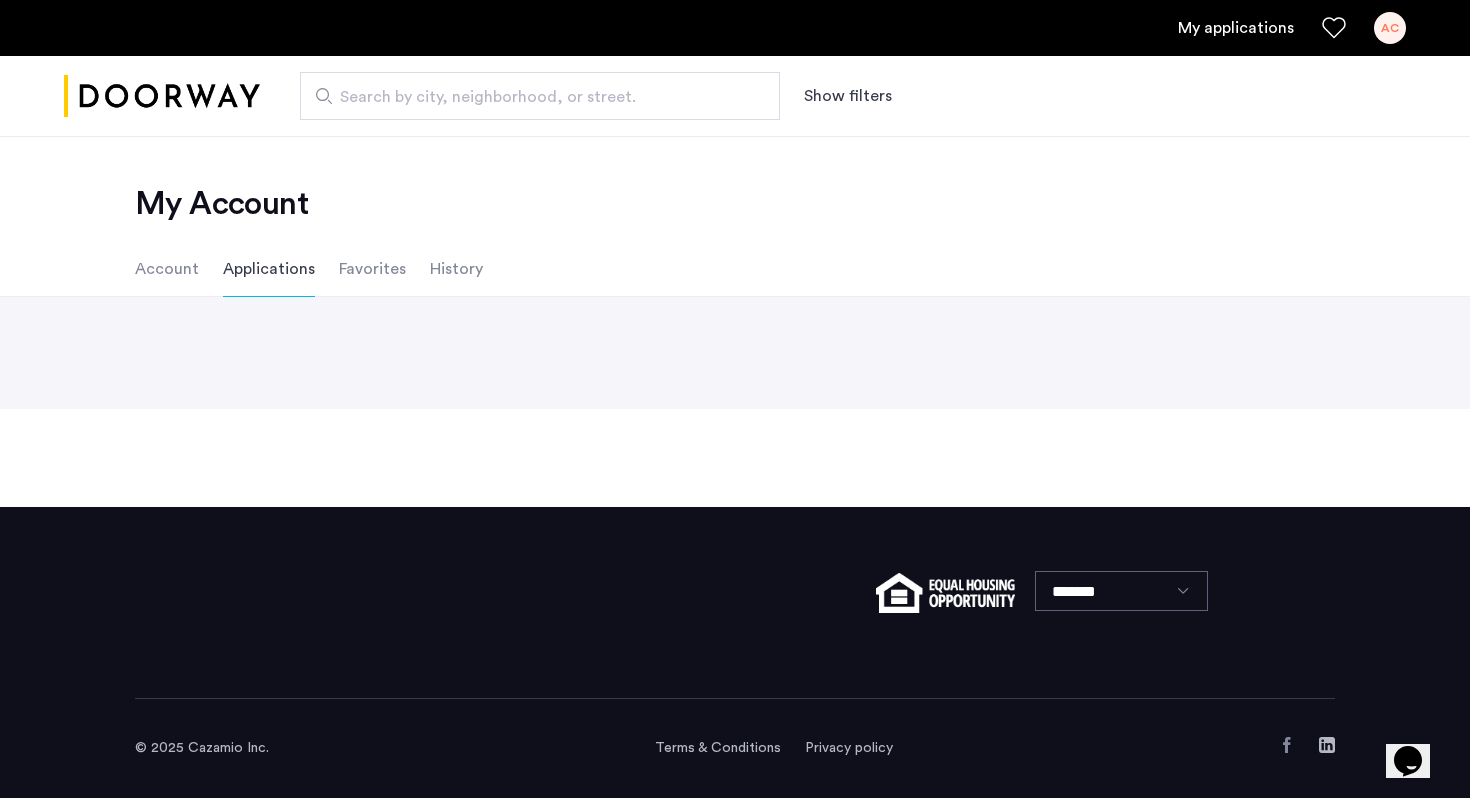 scroll, scrollTop: 0, scrollLeft: 0, axis: both 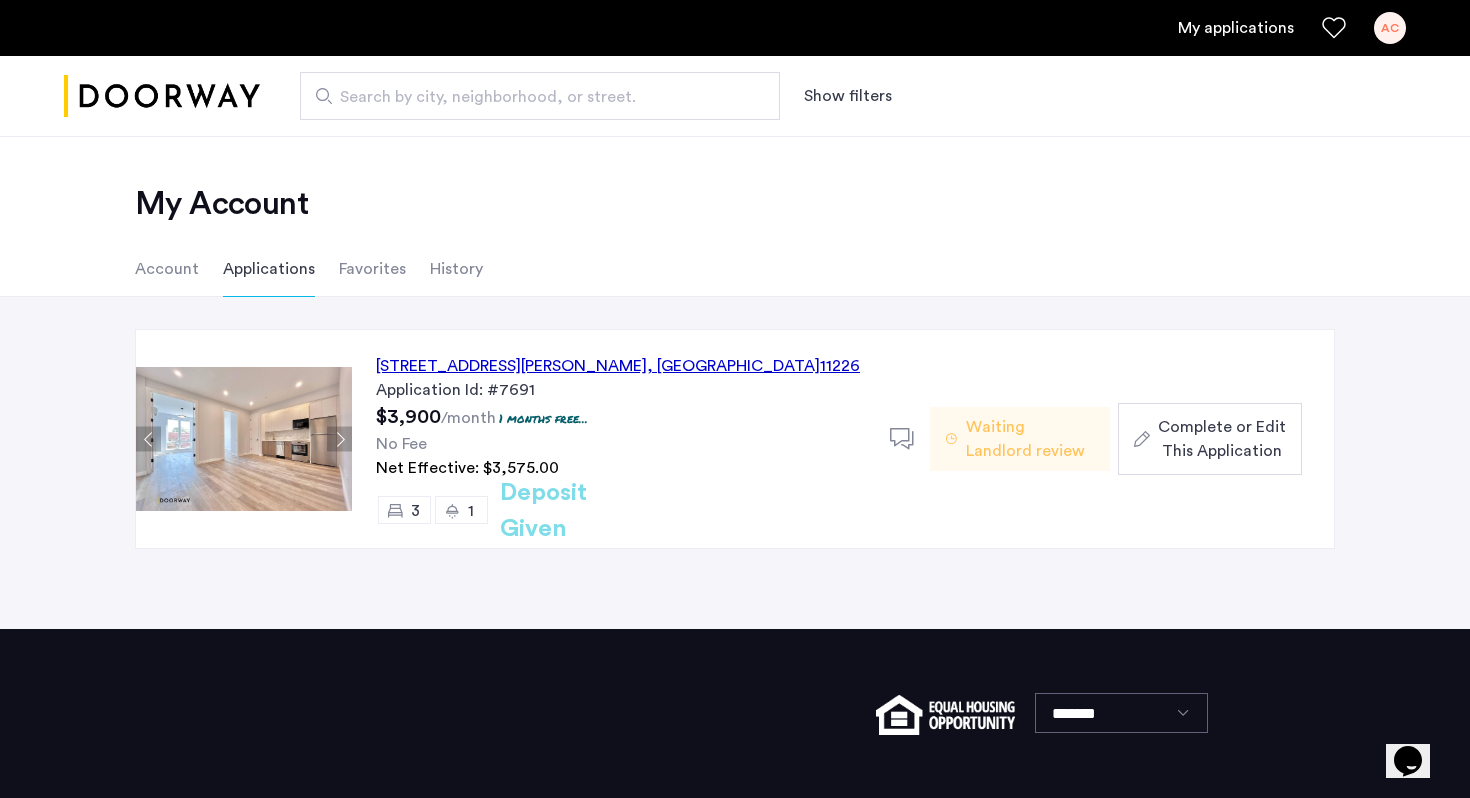 click 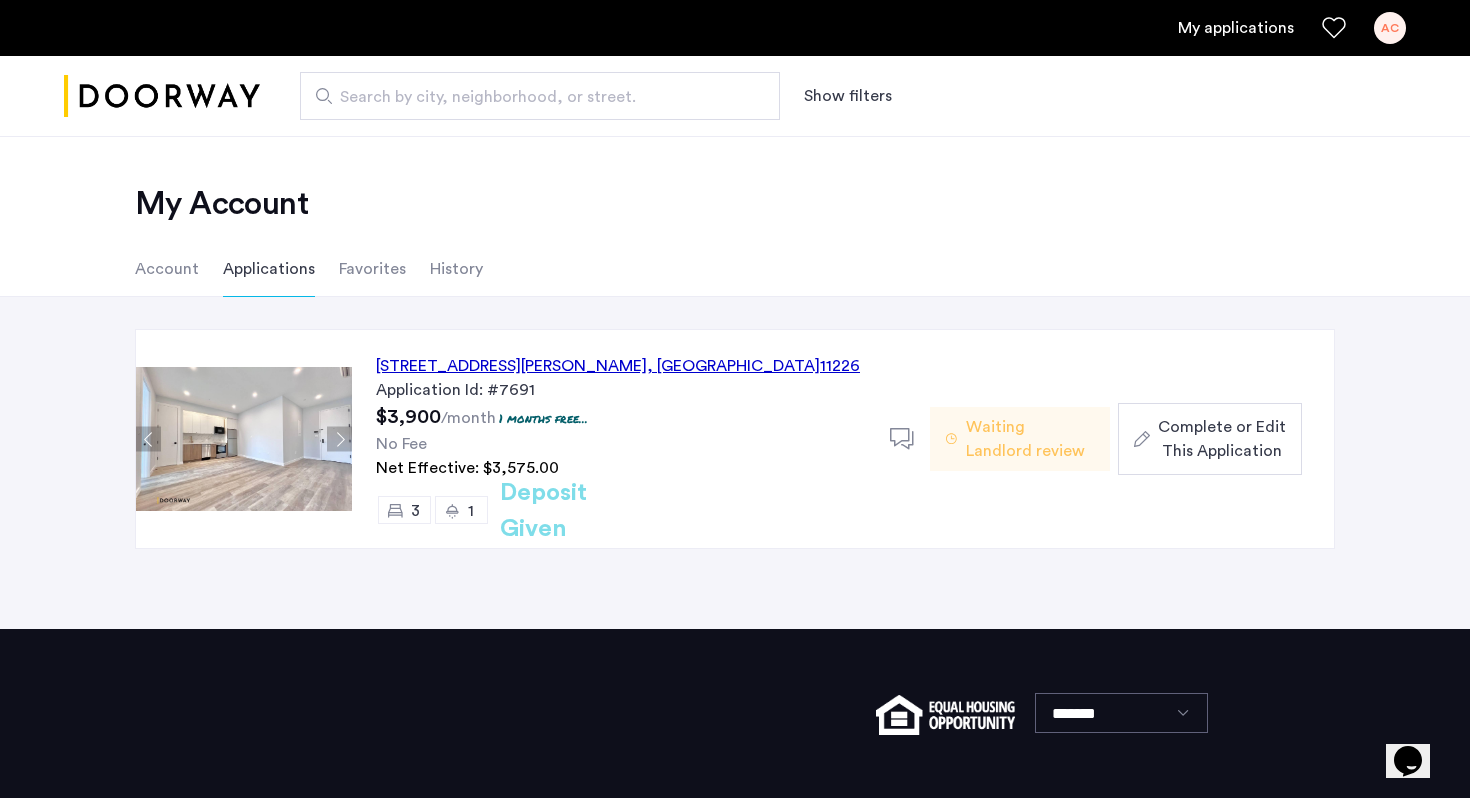 click on "2913 Snyder Avenue, Unit 5G, Brooklyn , NY  11226" 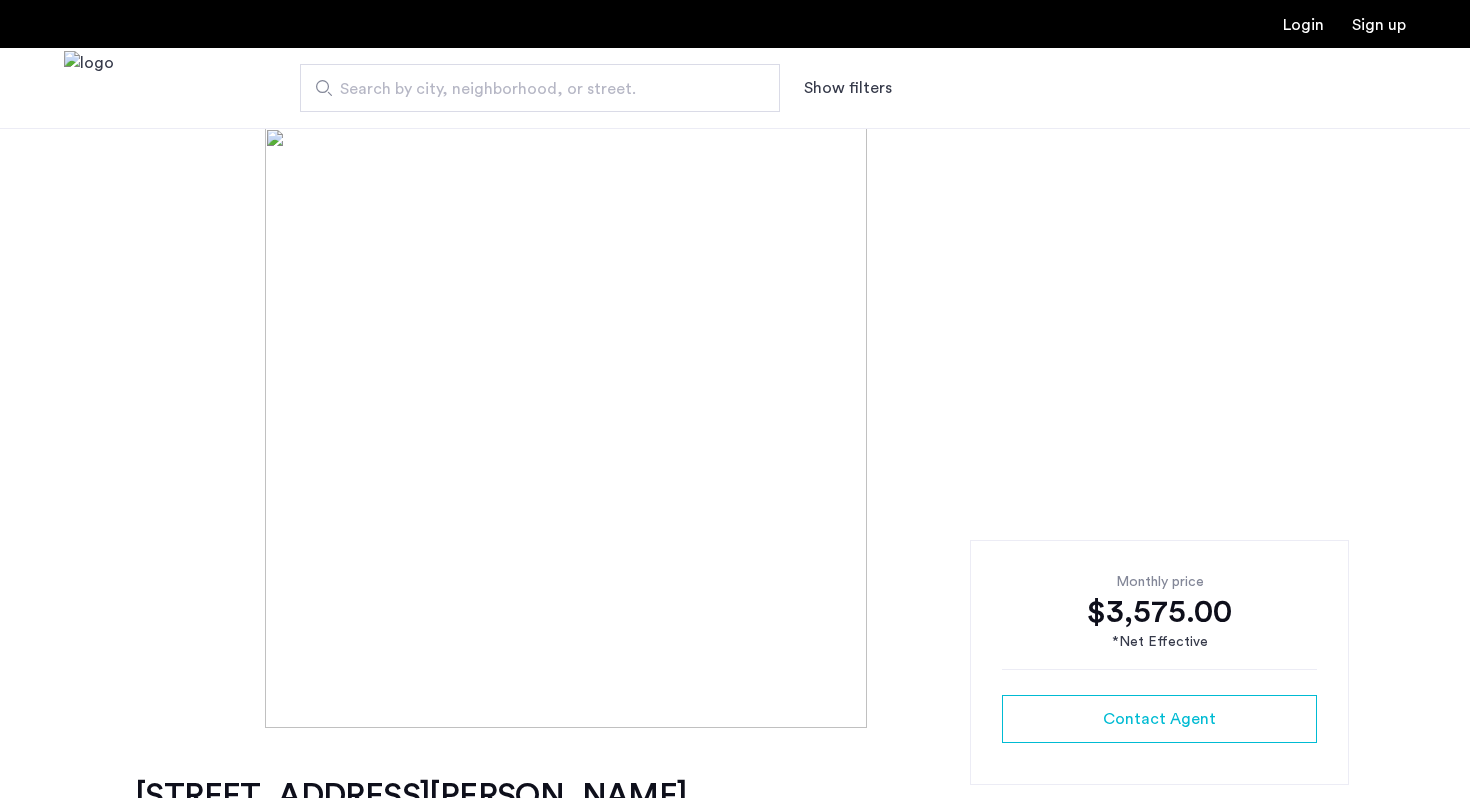 scroll, scrollTop: 0, scrollLeft: 0, axis: both 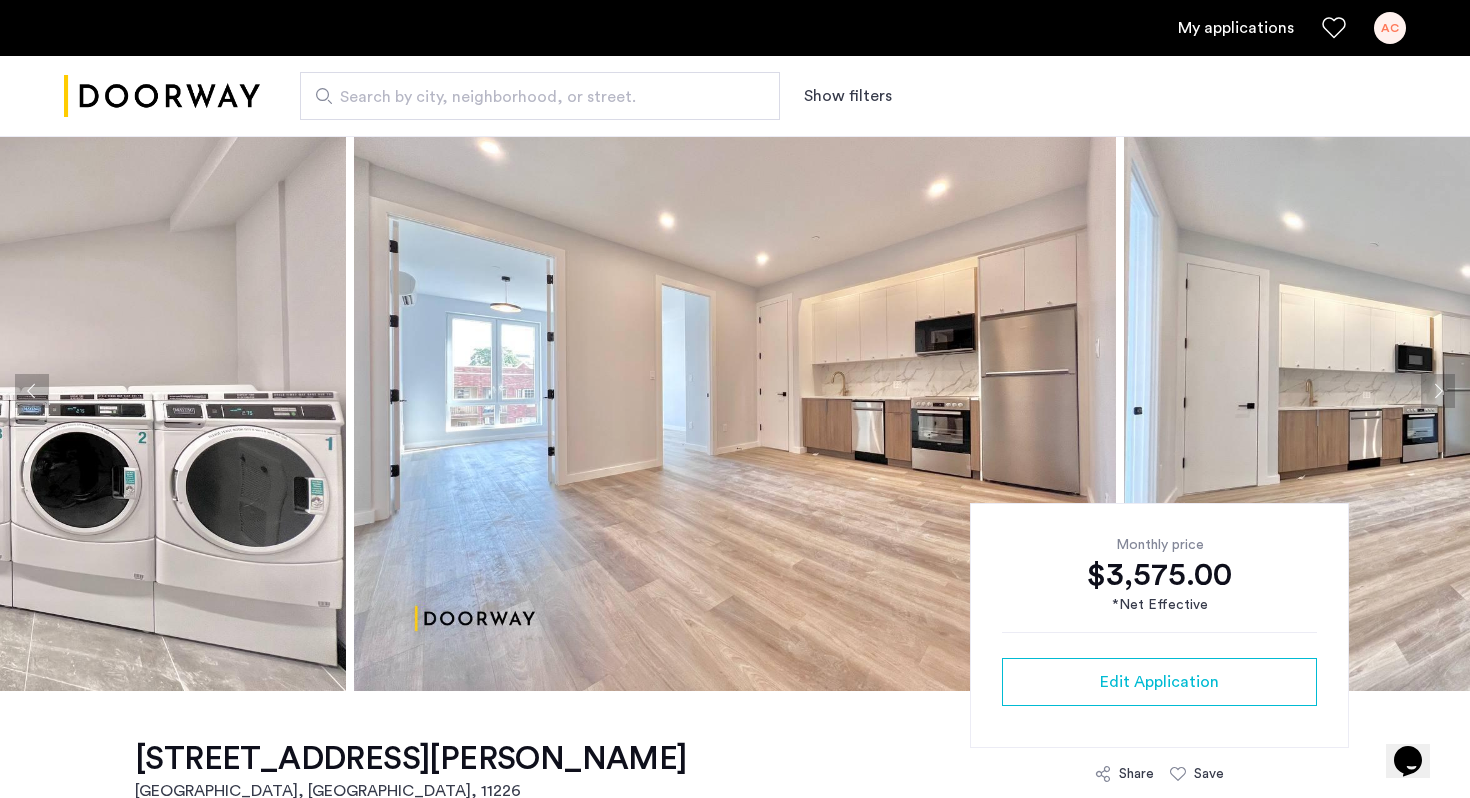 click 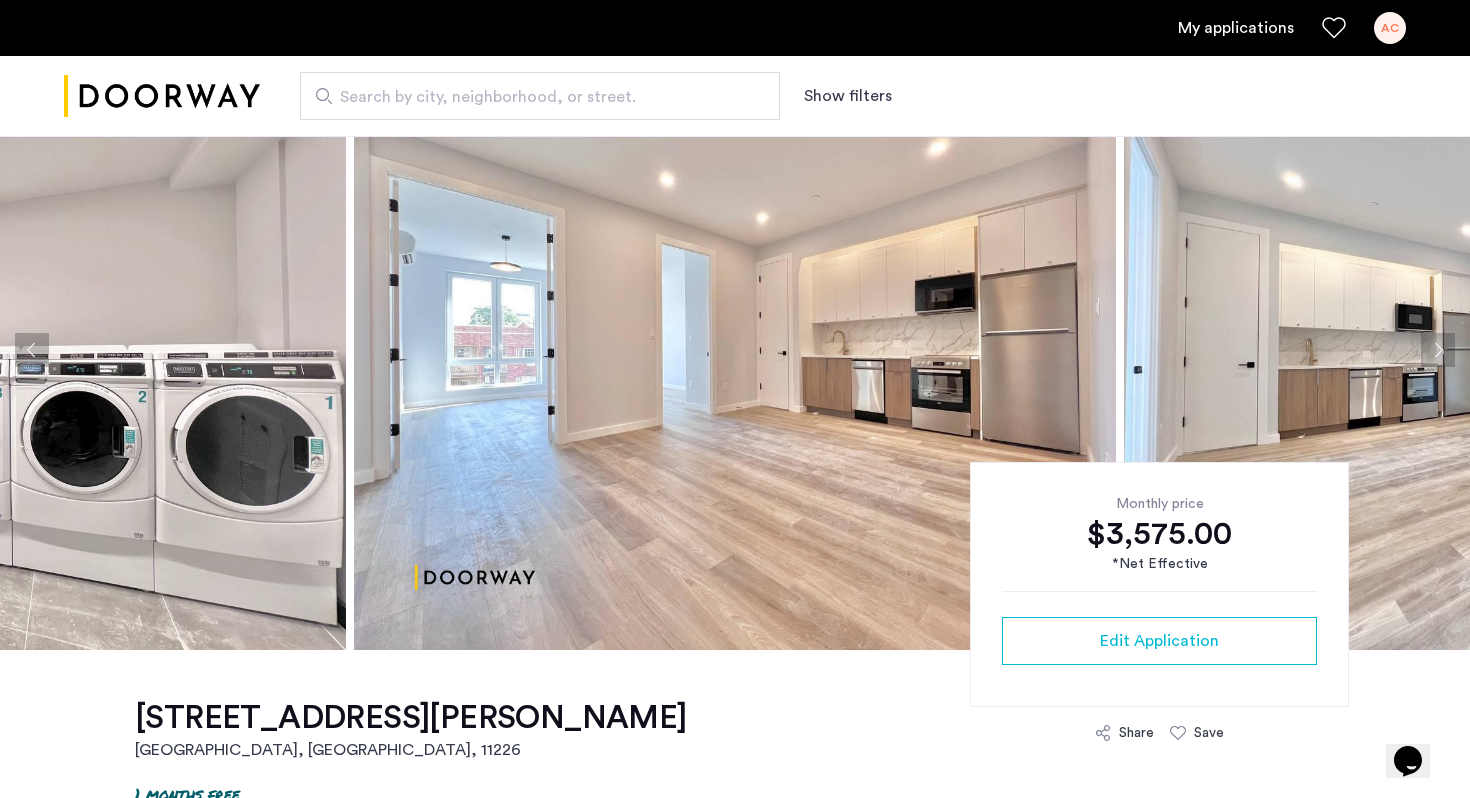scroll, scrollTop: 126, scrollLeft: 0, axis: vertical 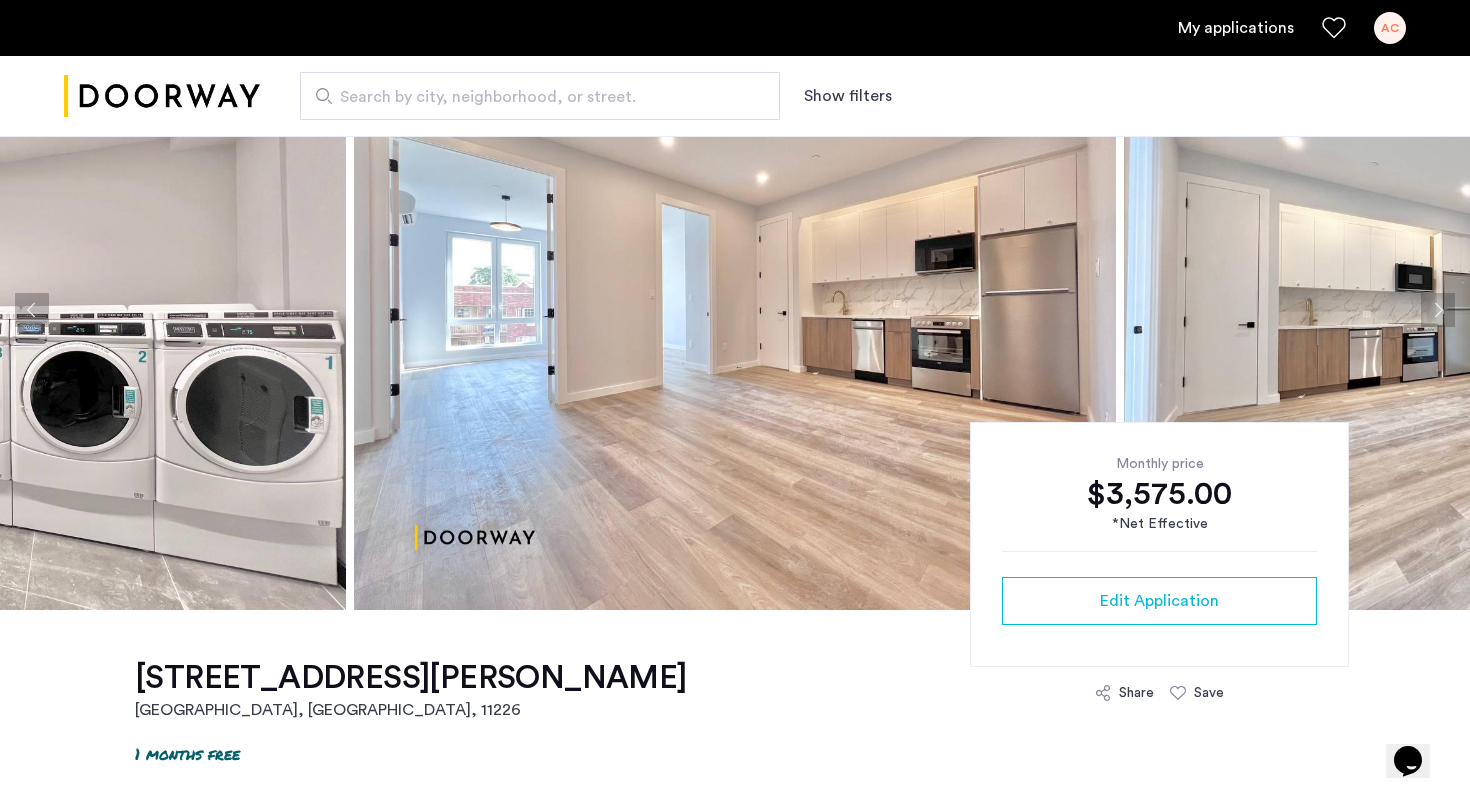 click 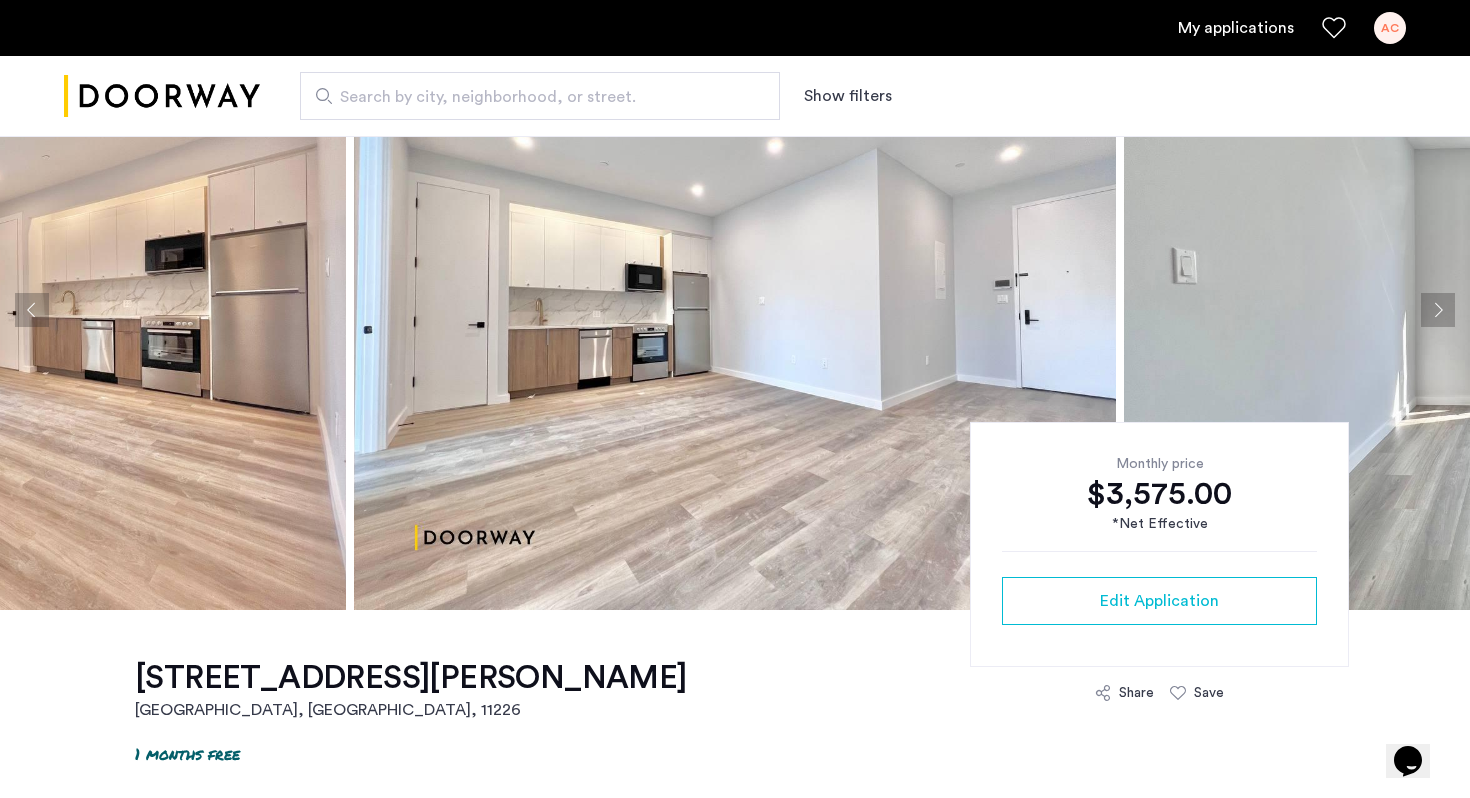 click 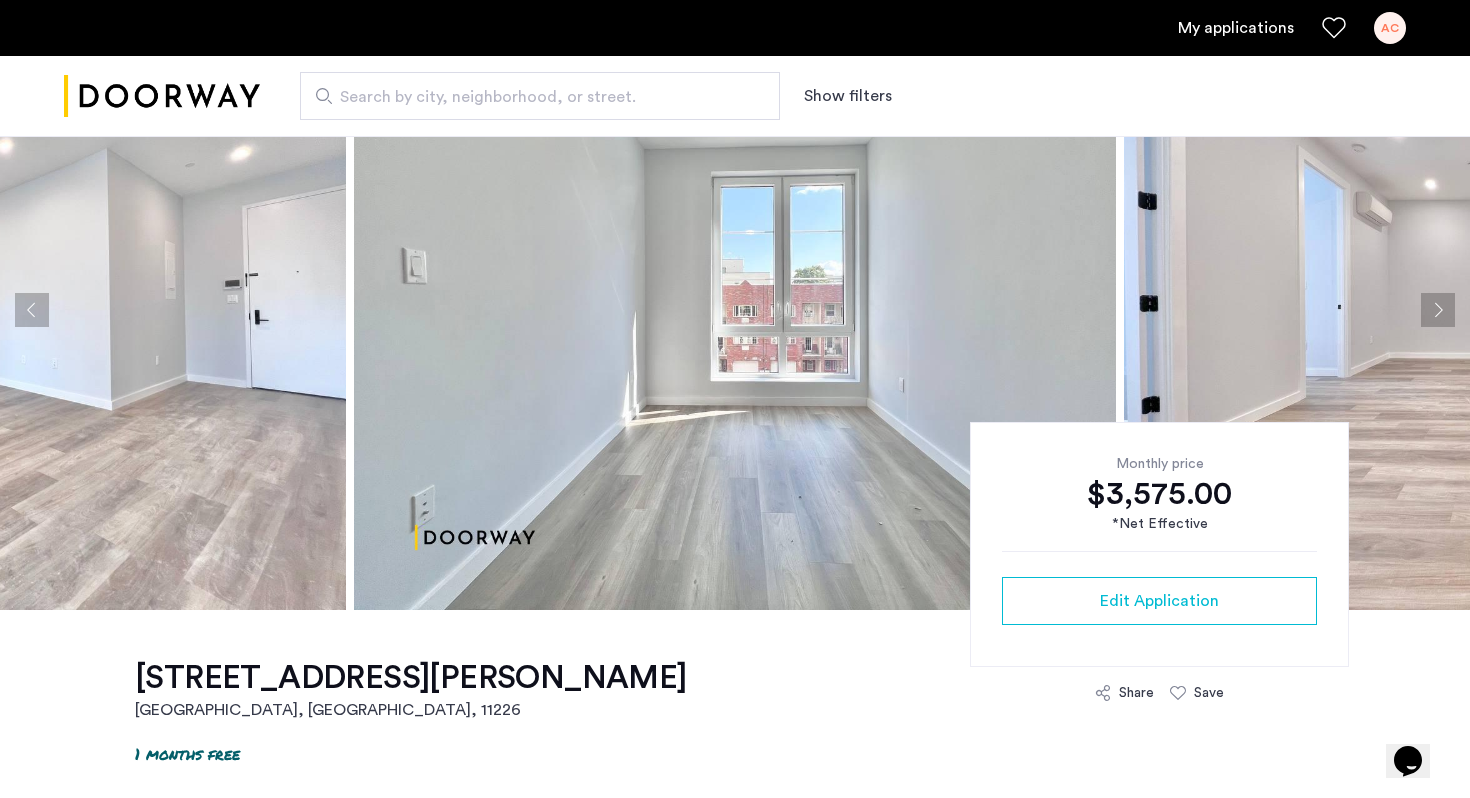 click 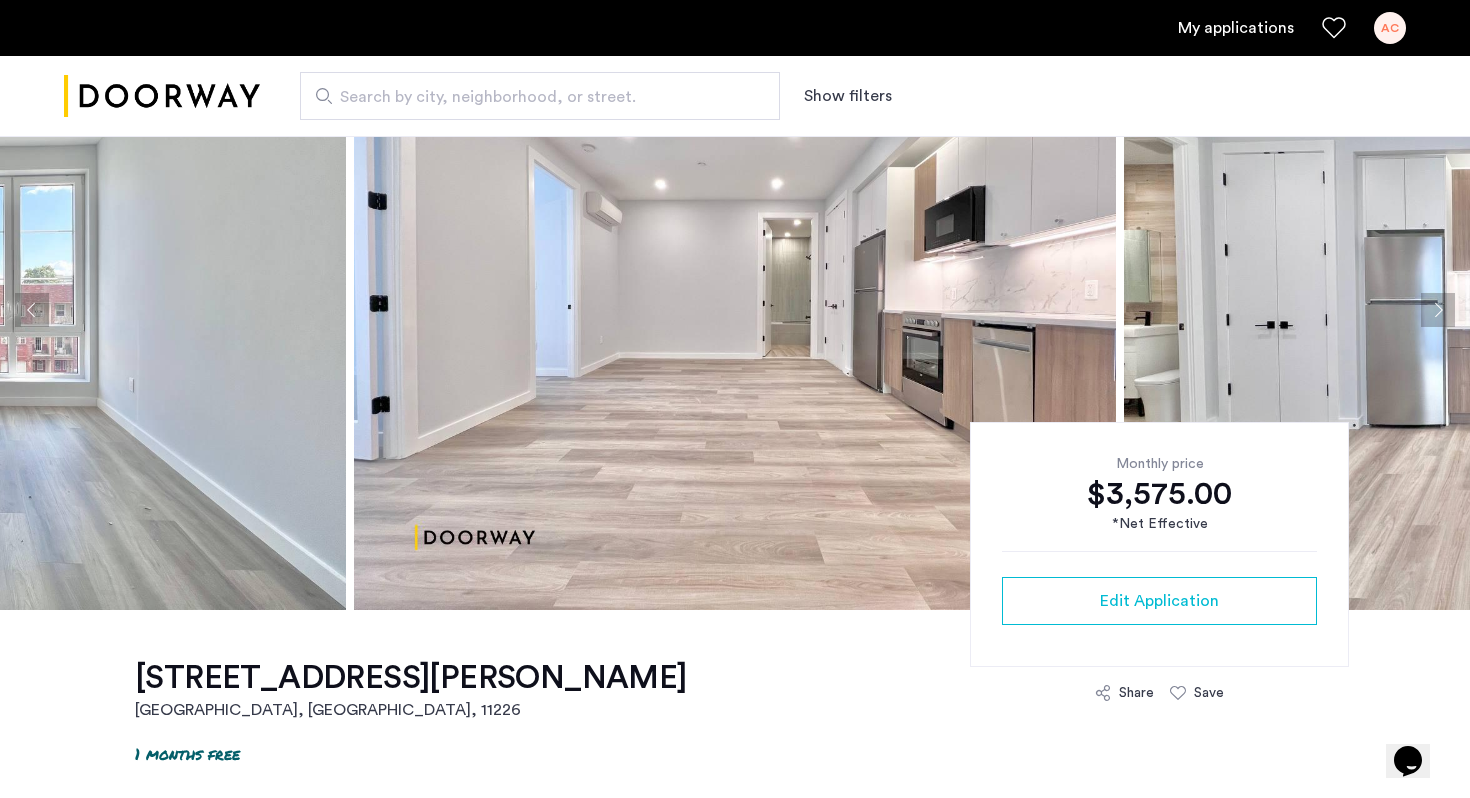 click 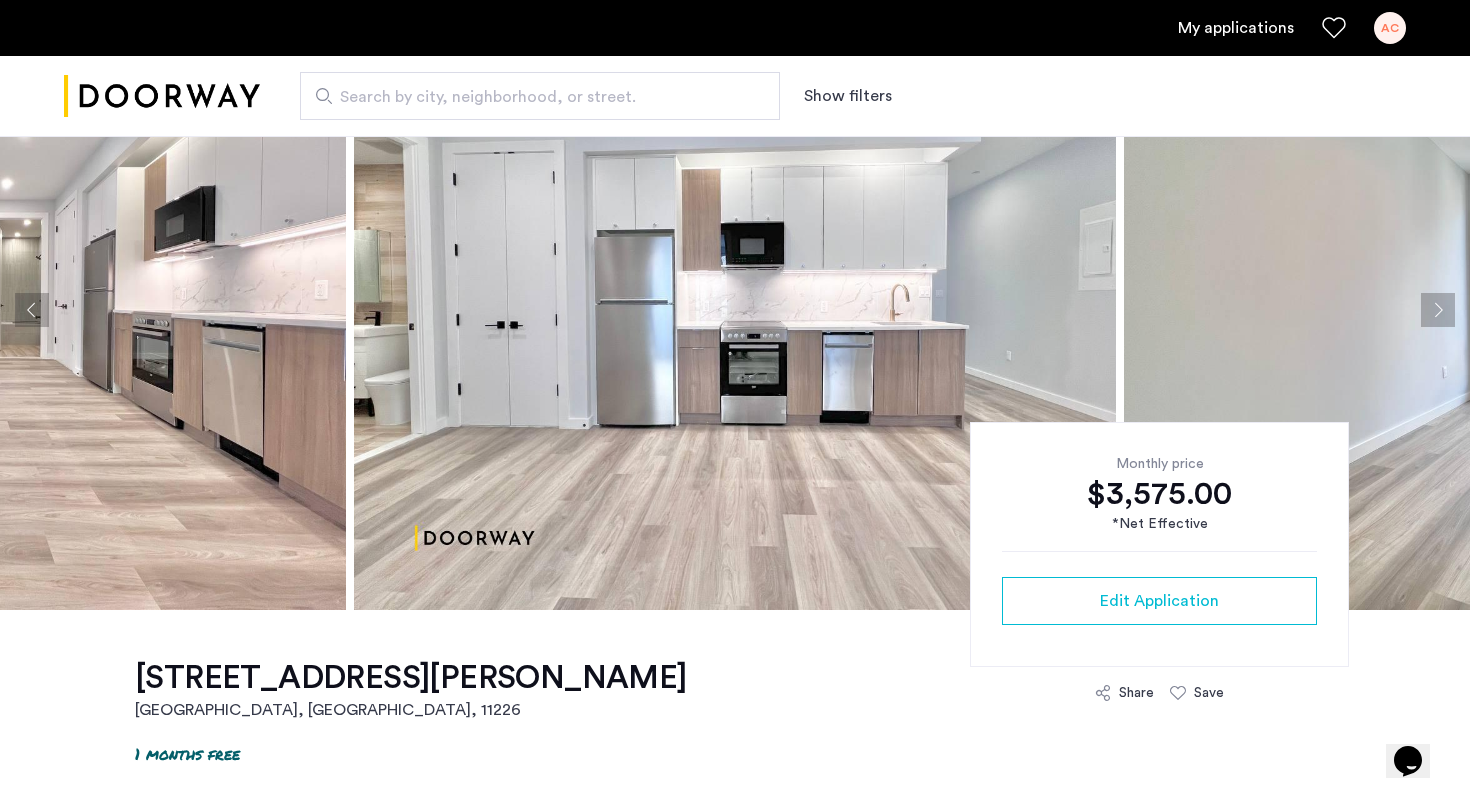click 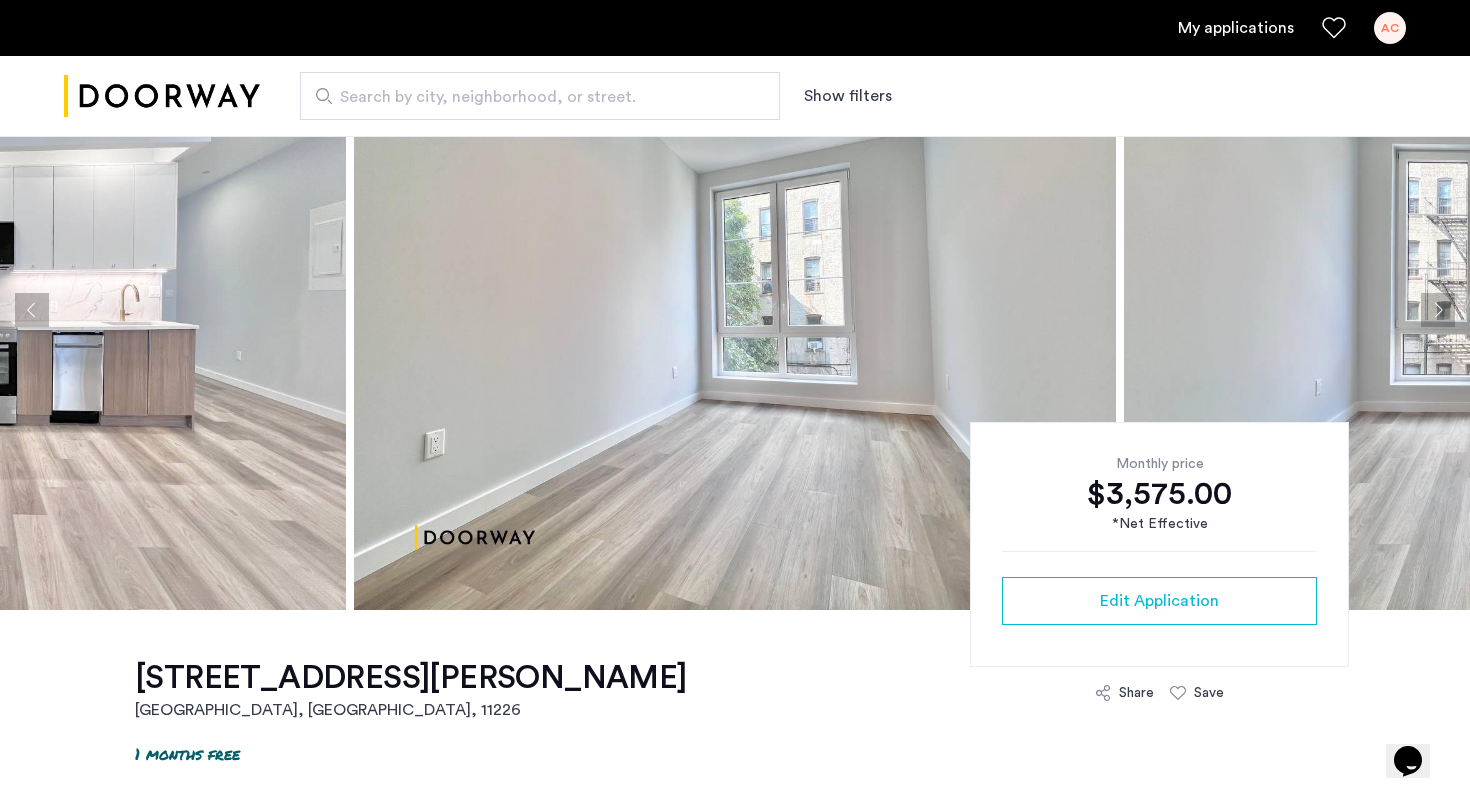 click 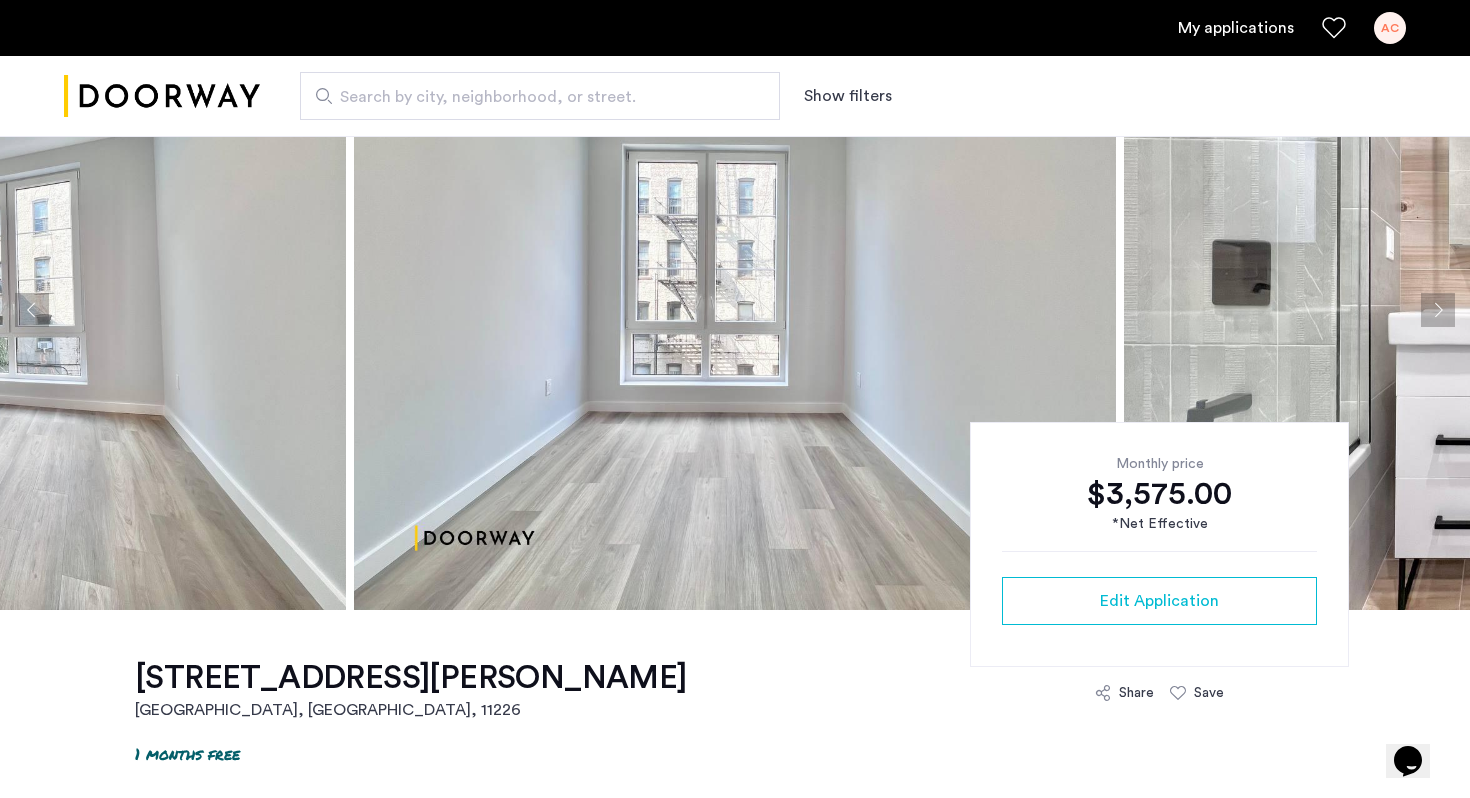 click 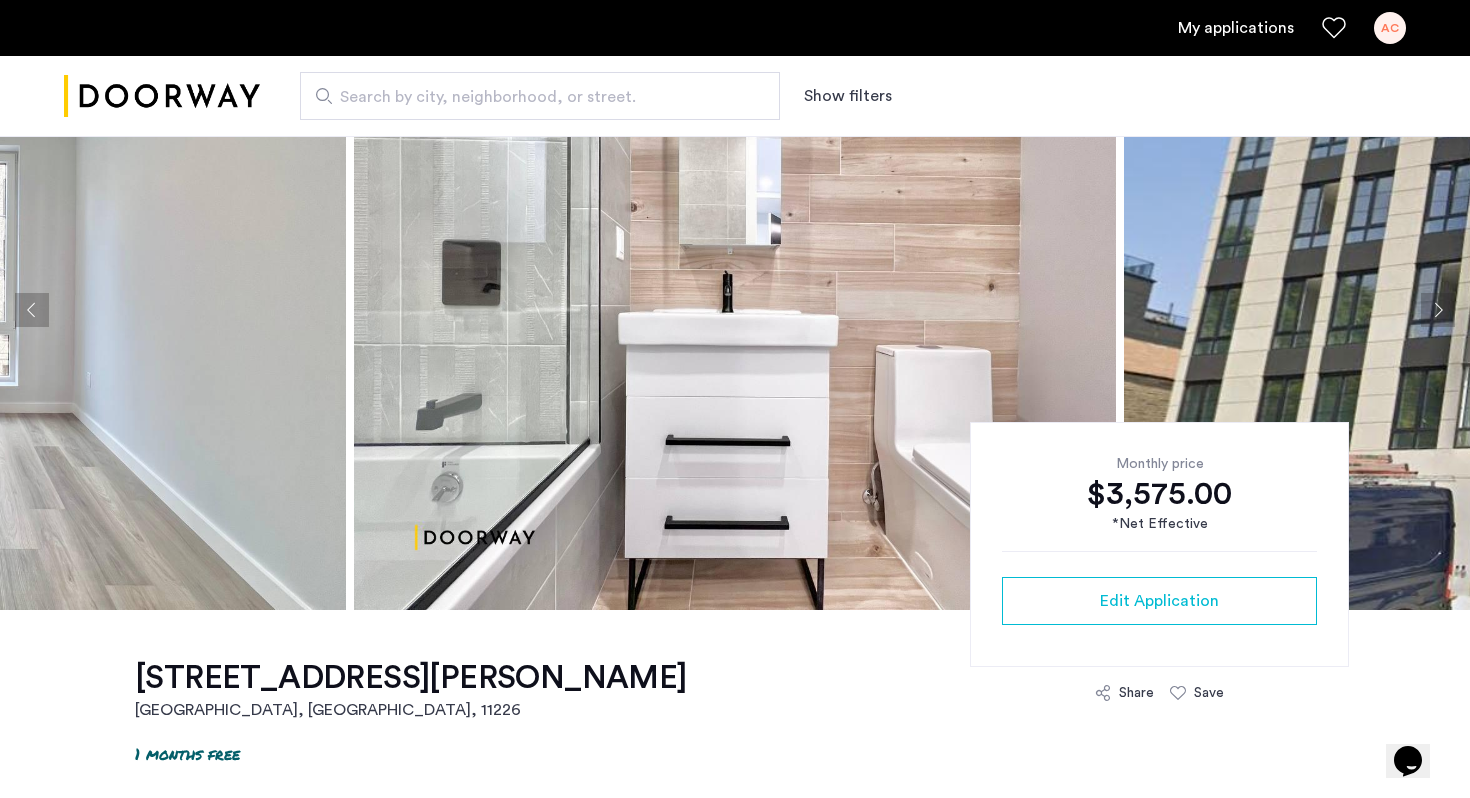 type 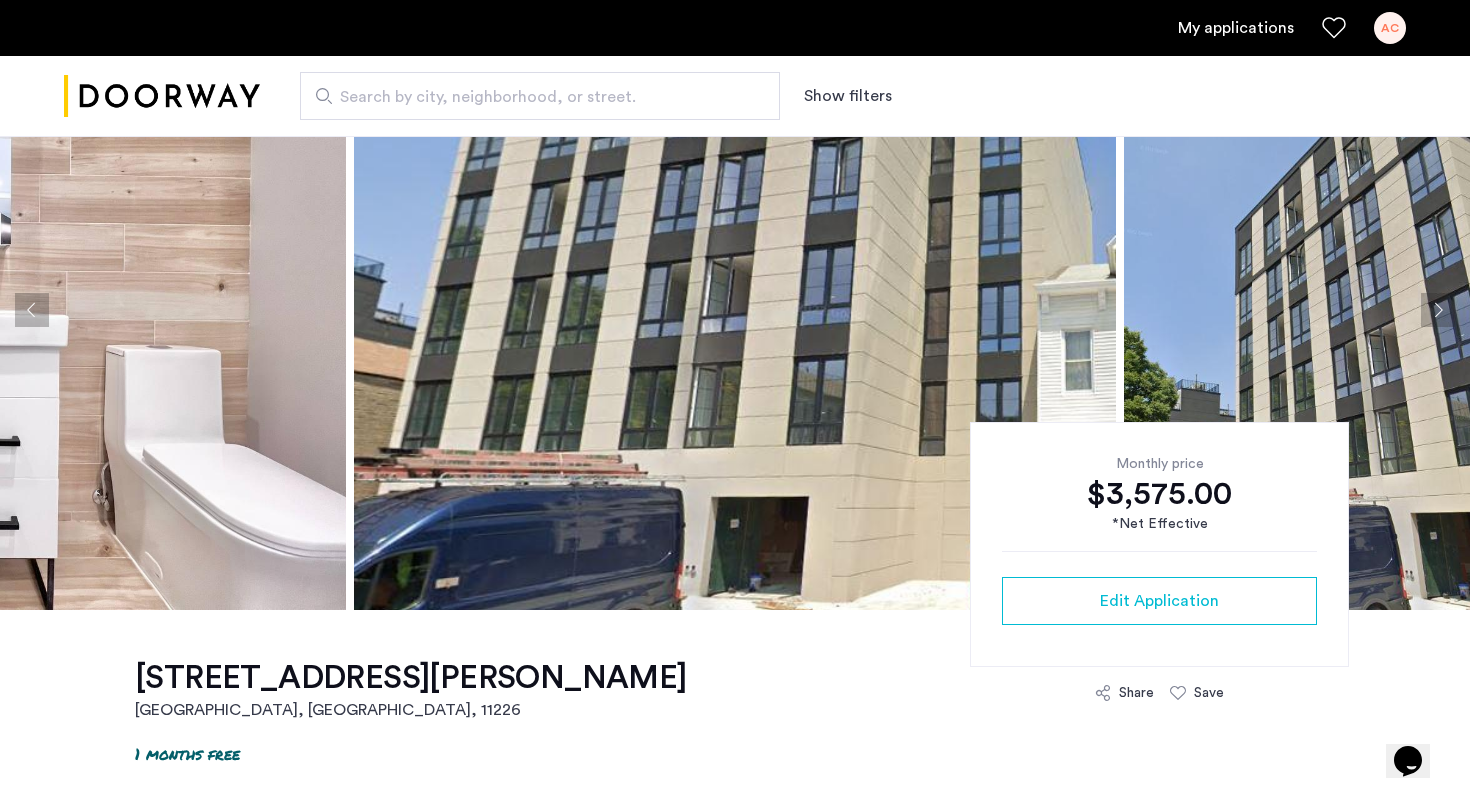 click 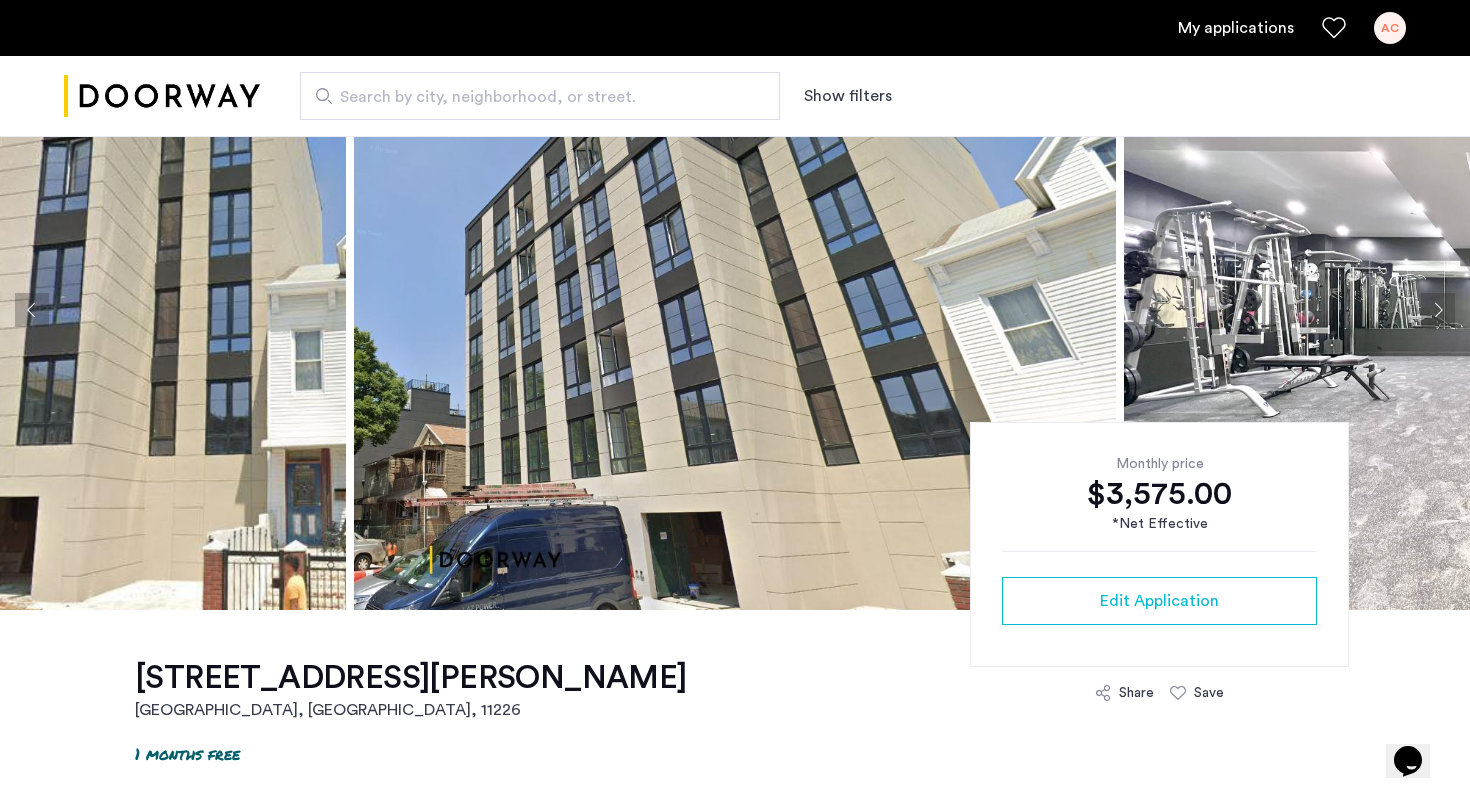 click 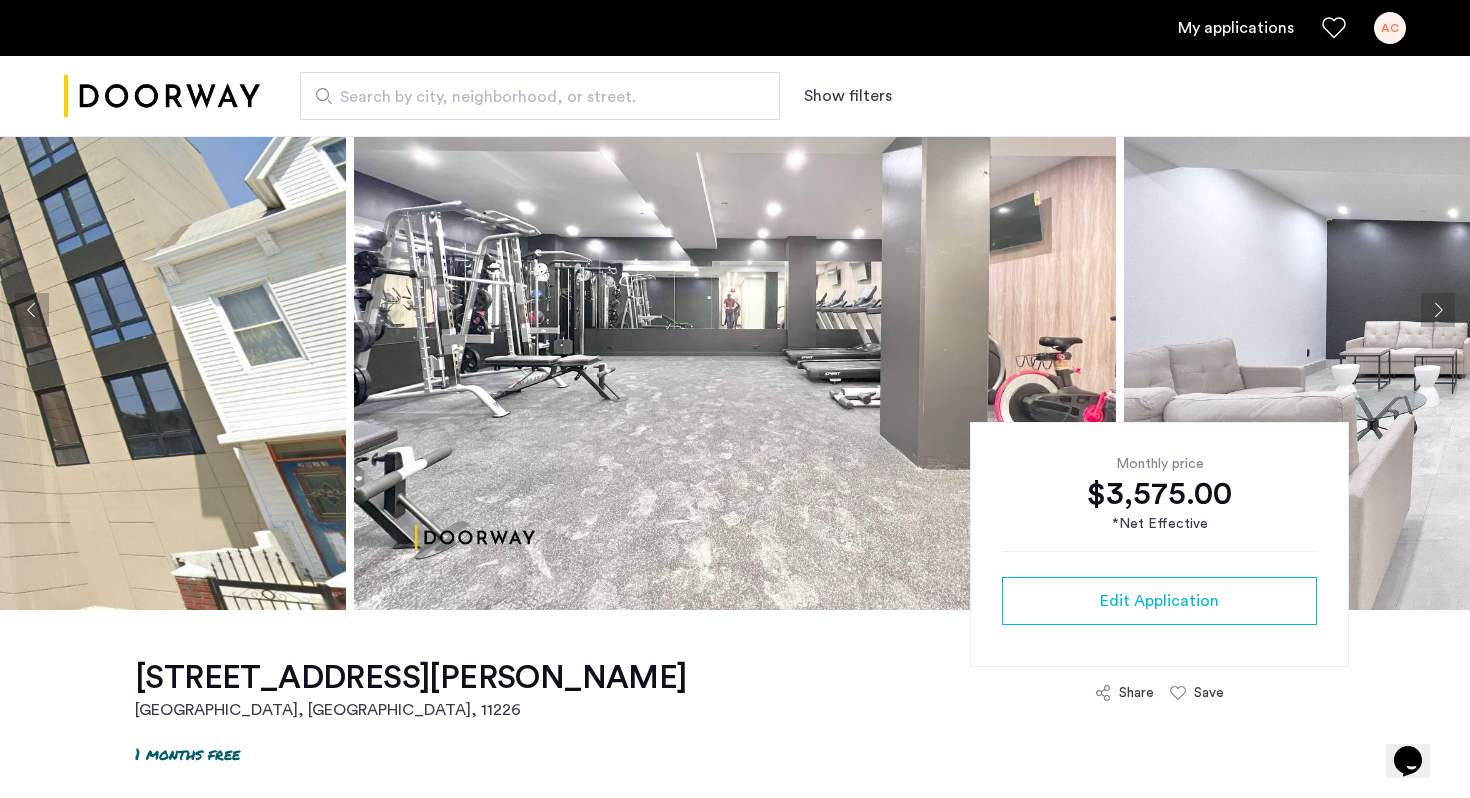 click 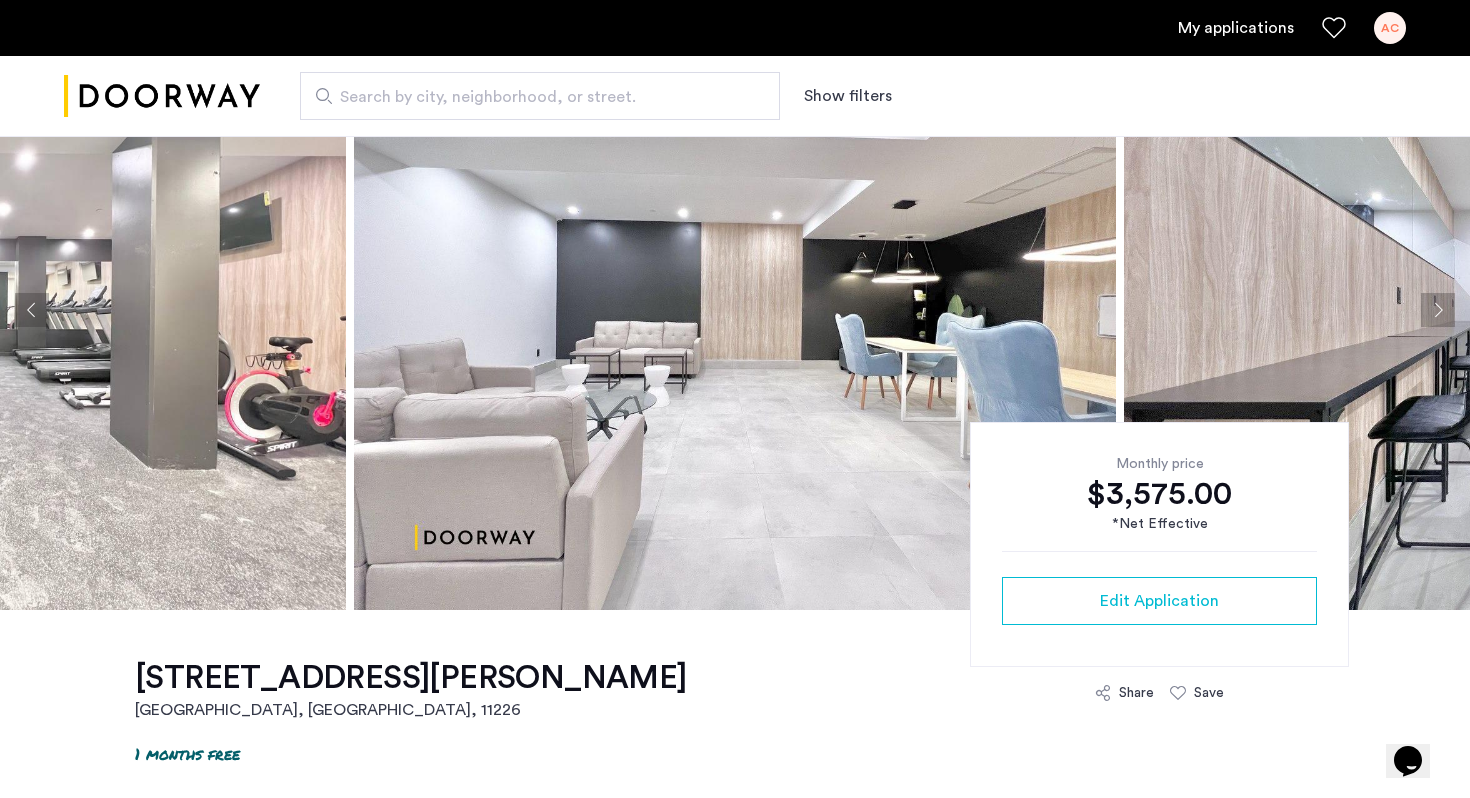 click 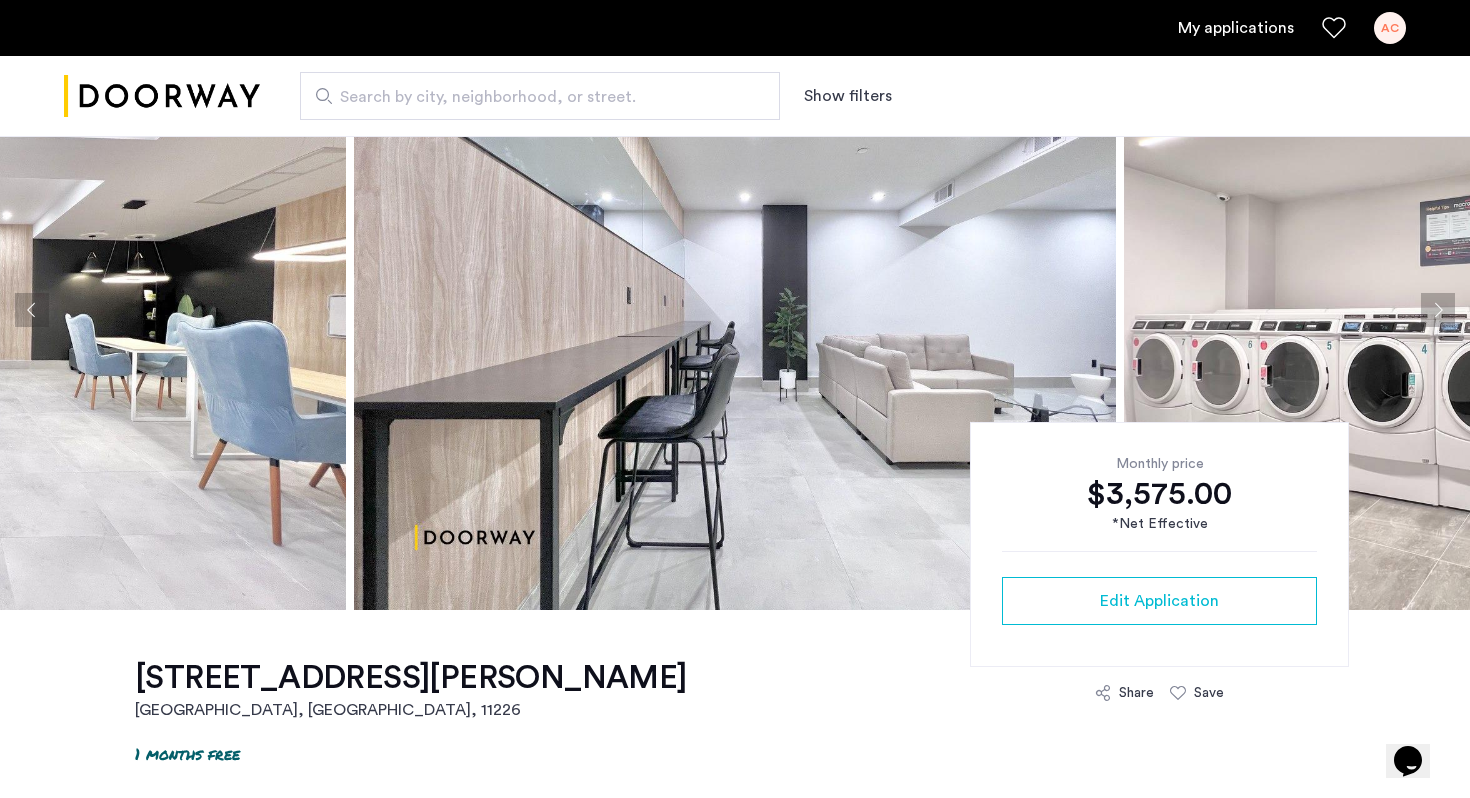click 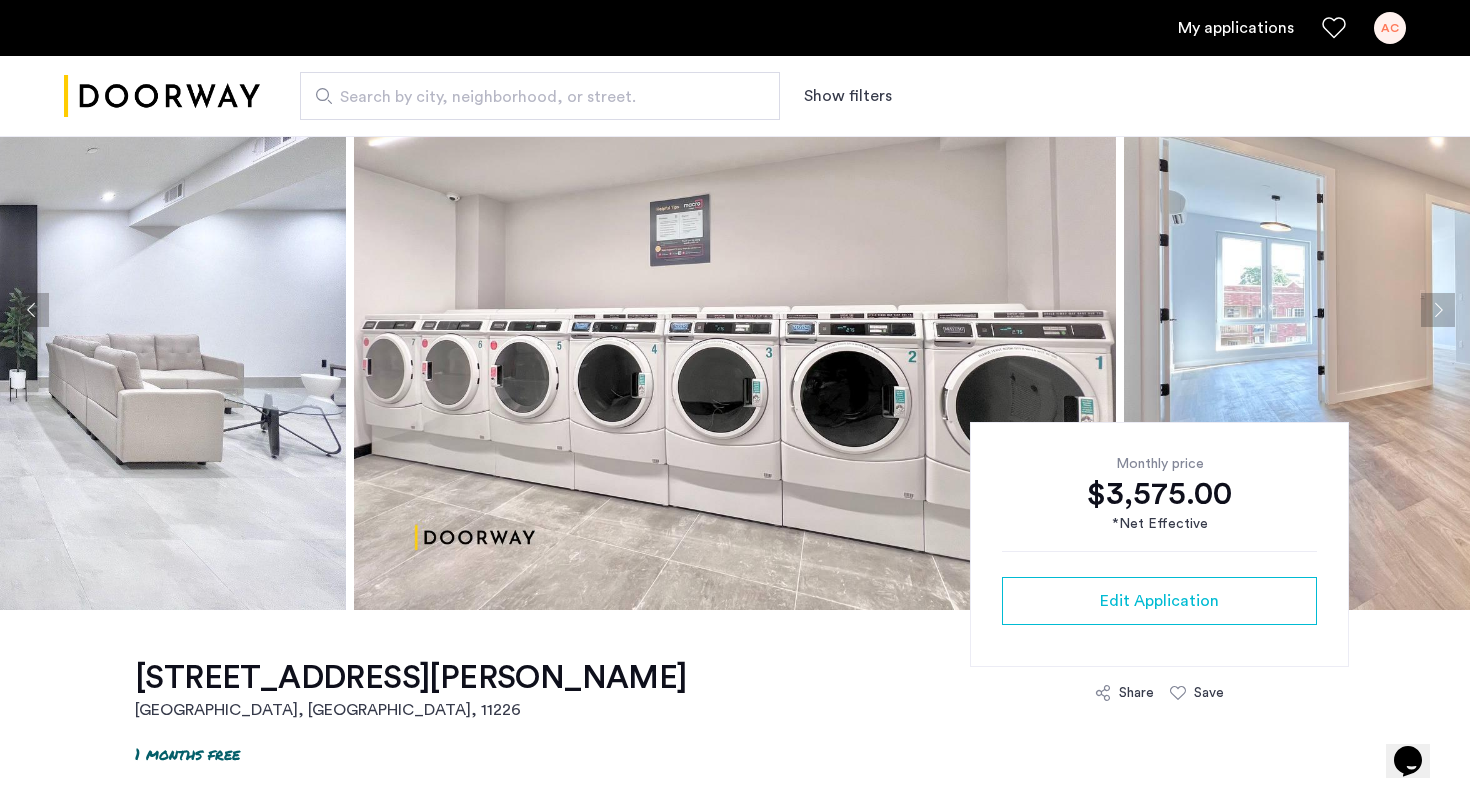click 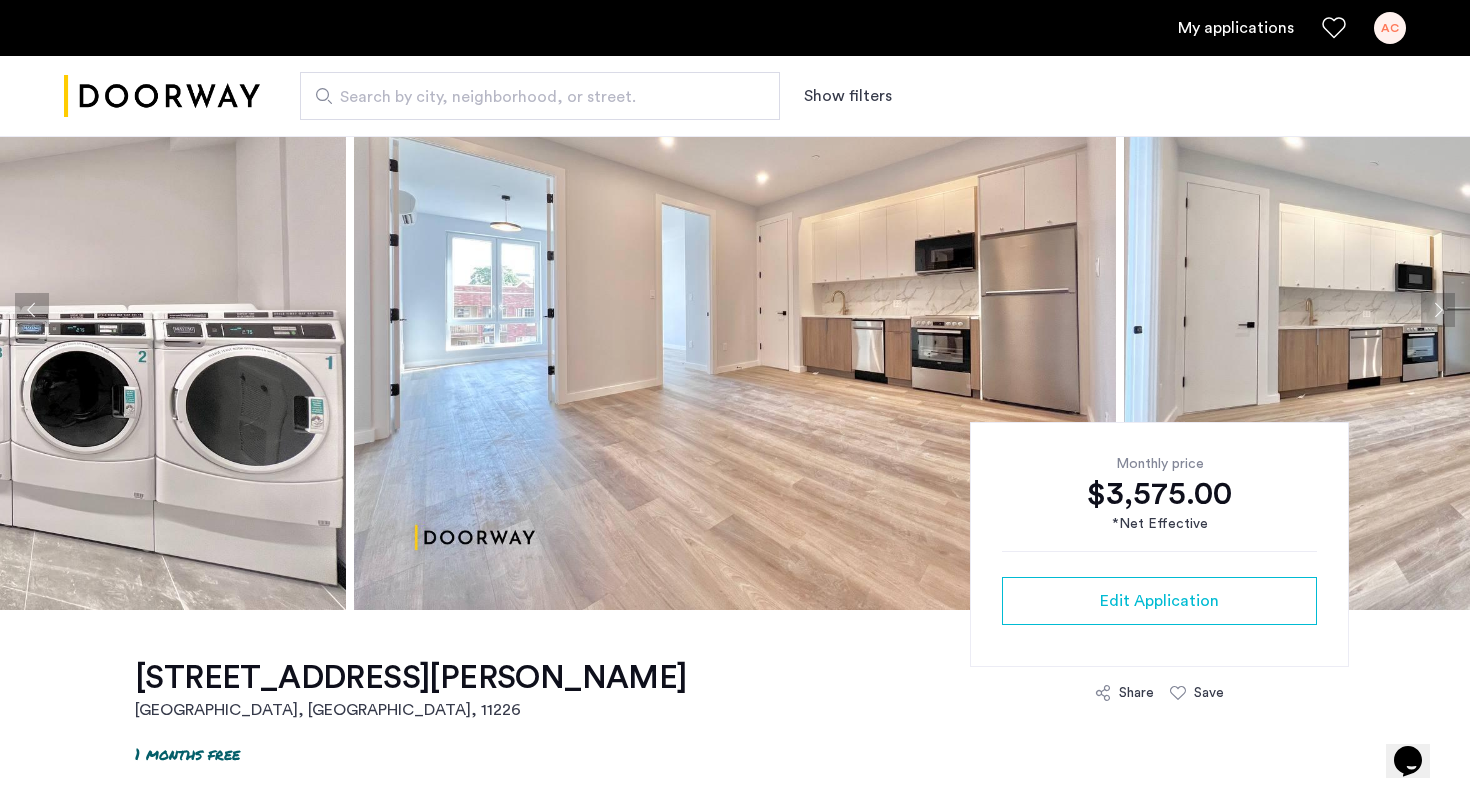 click 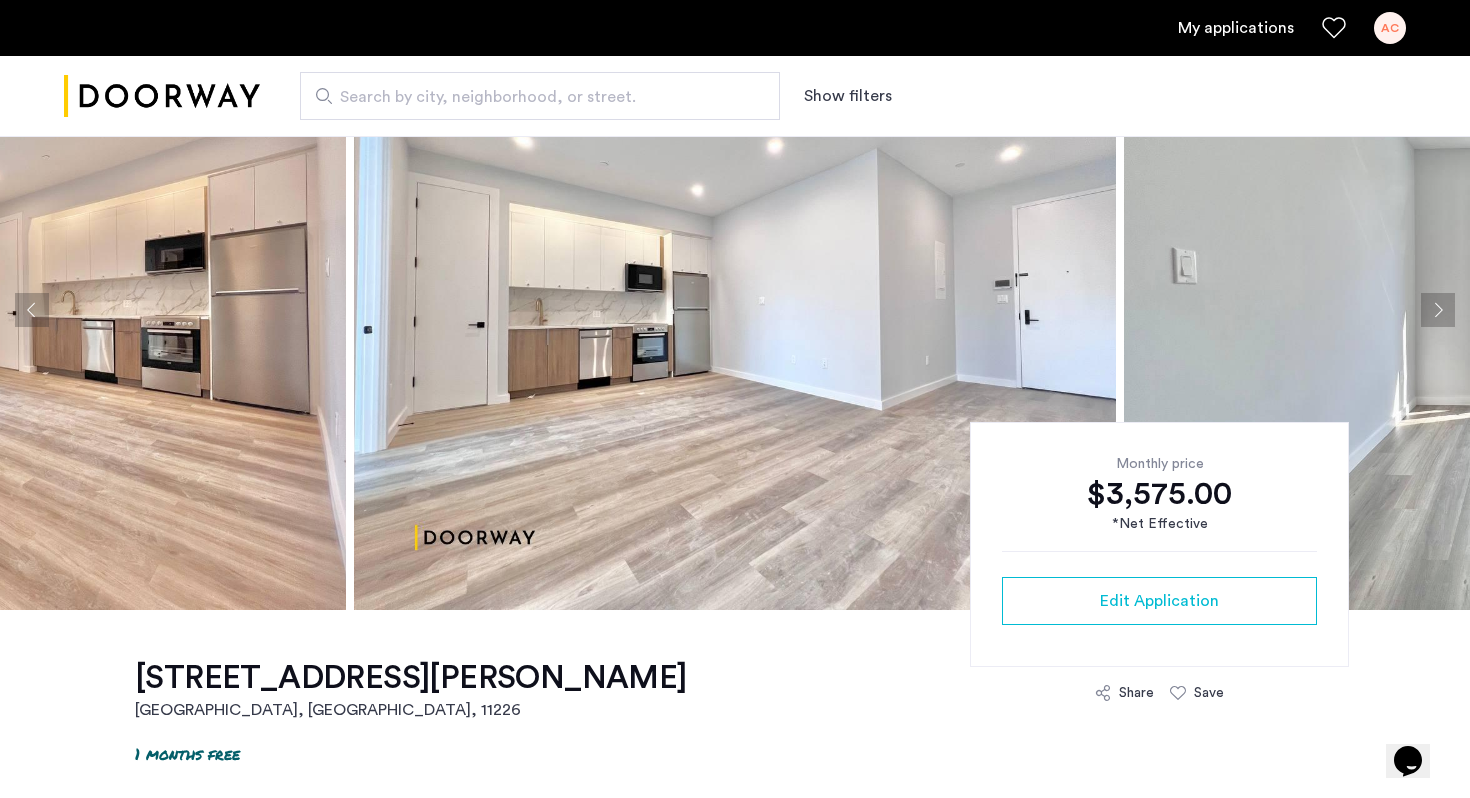 click 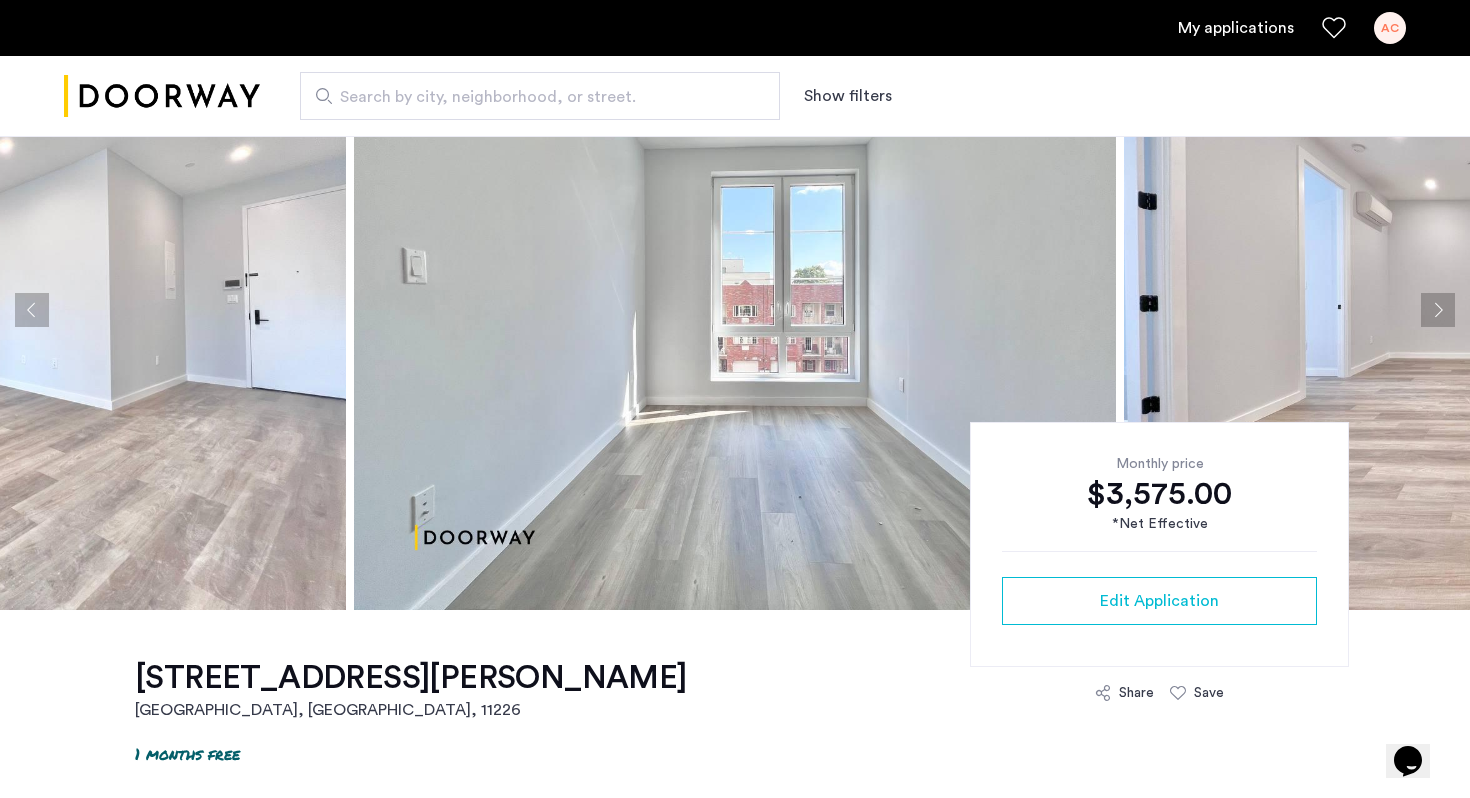 click 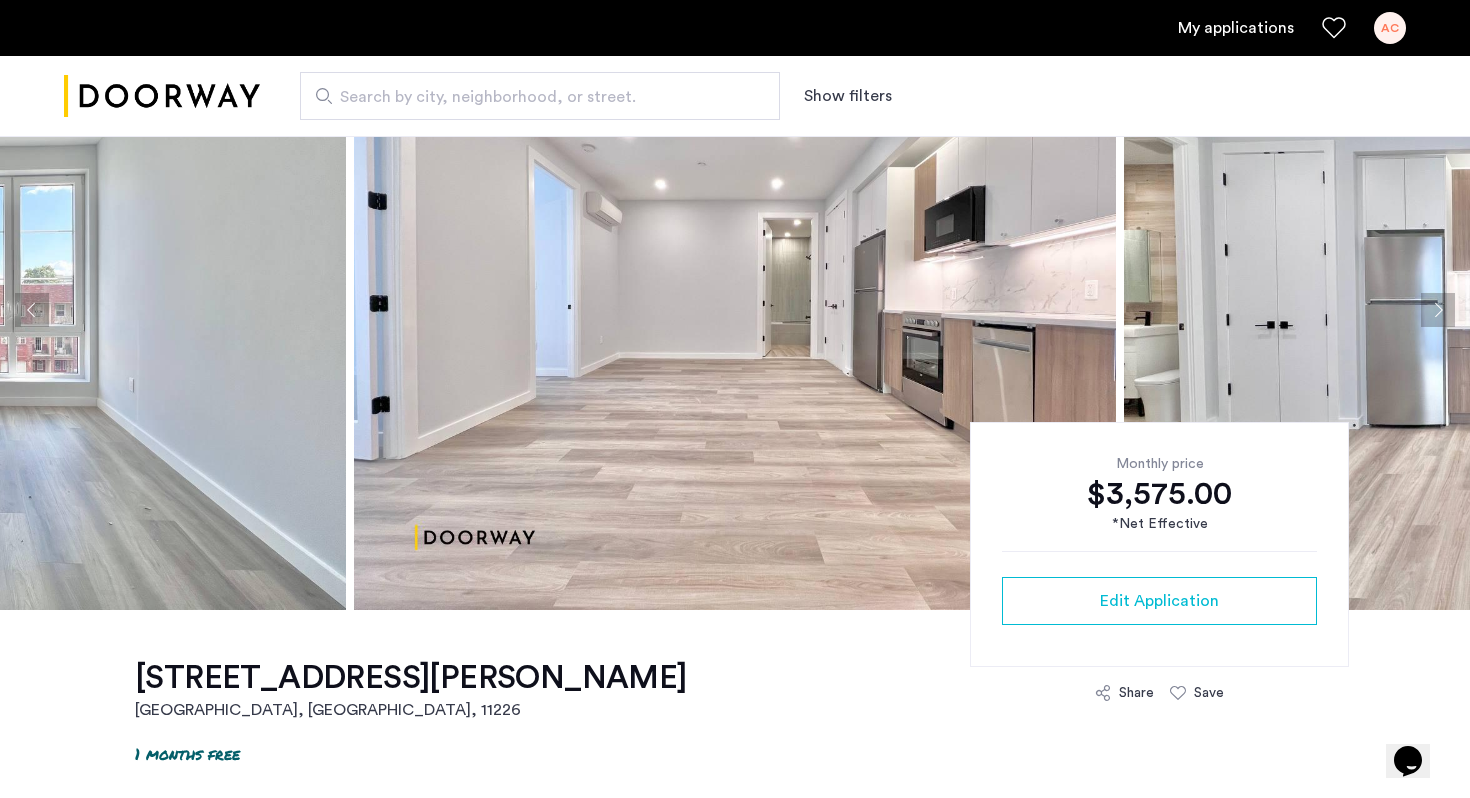click 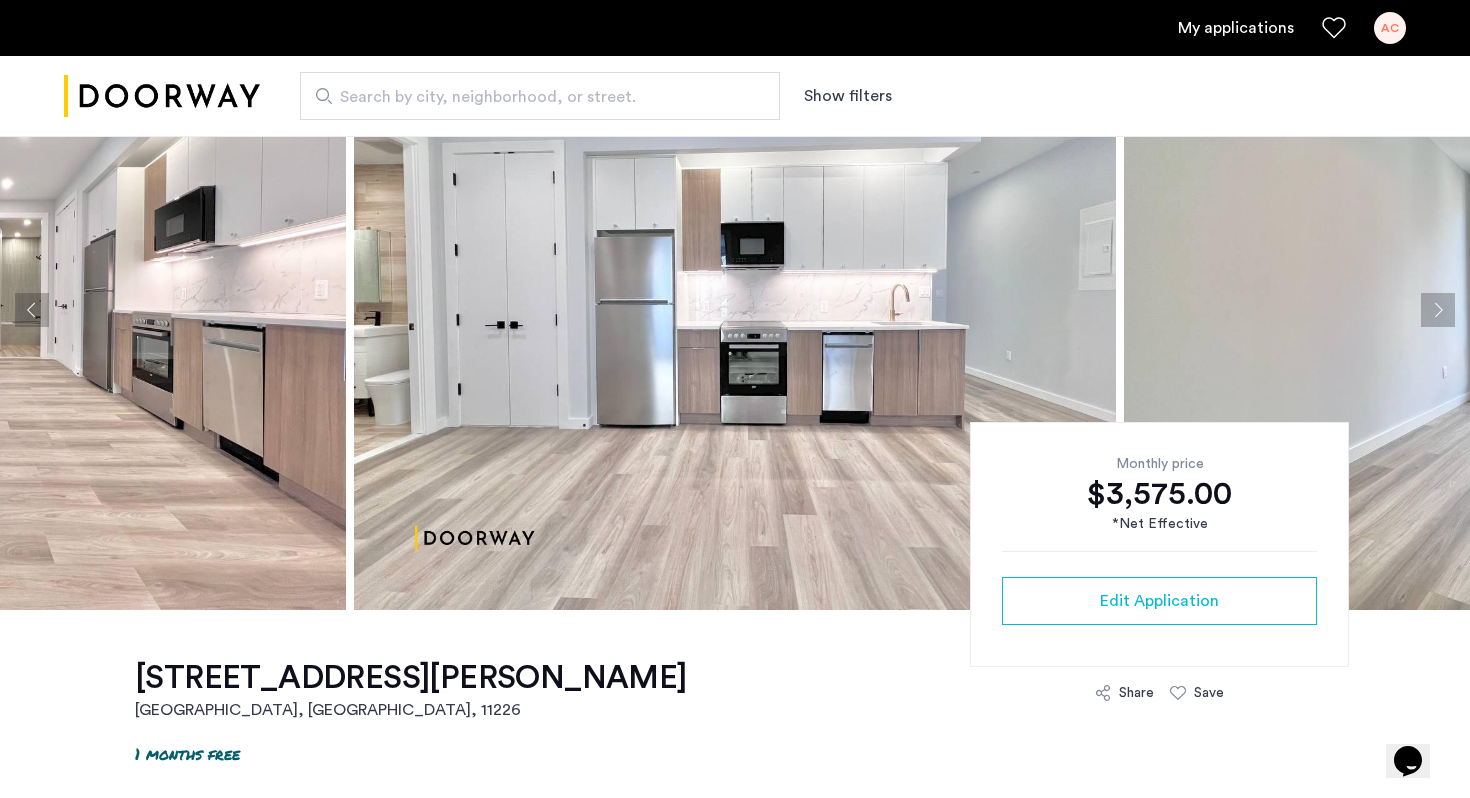 click 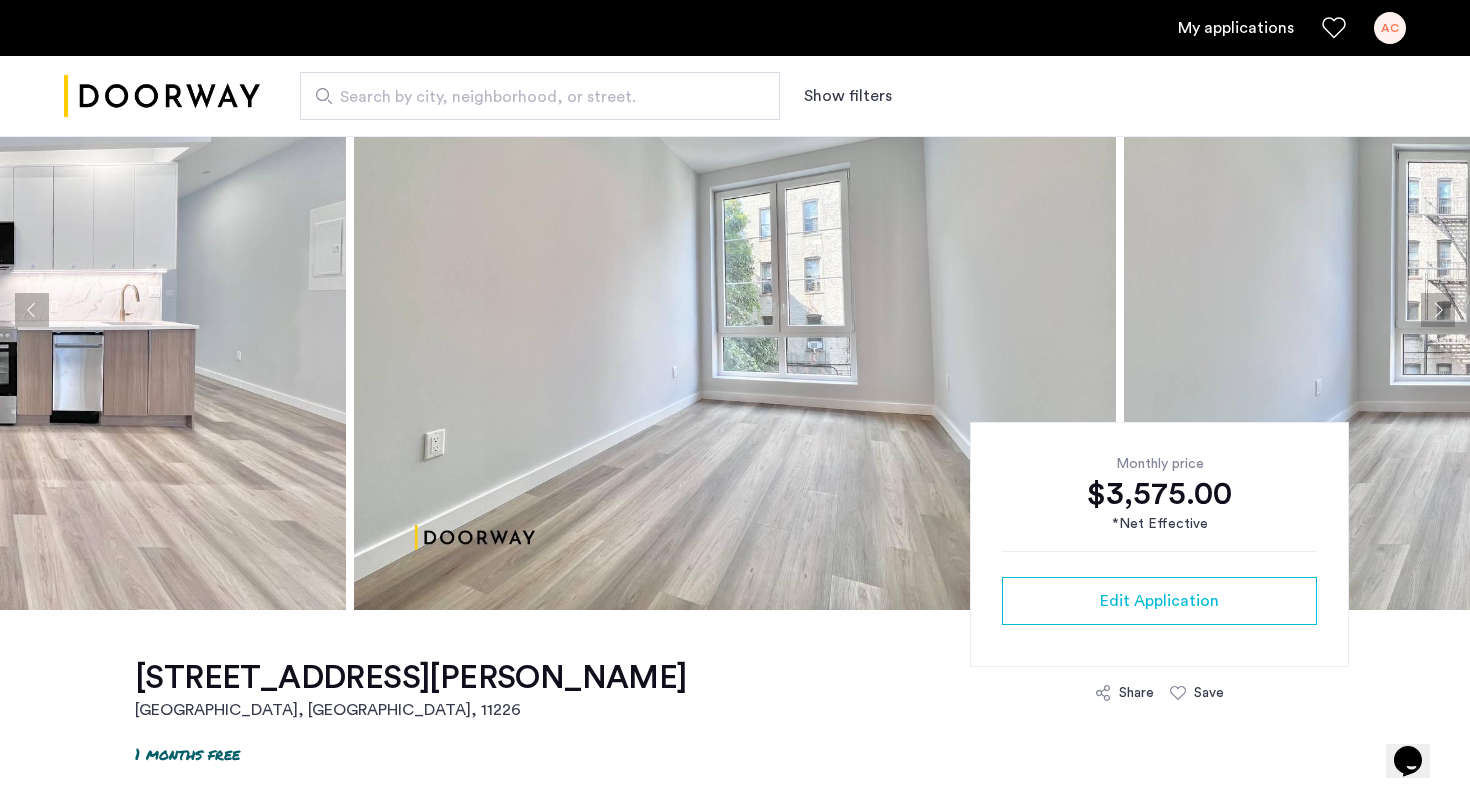 click 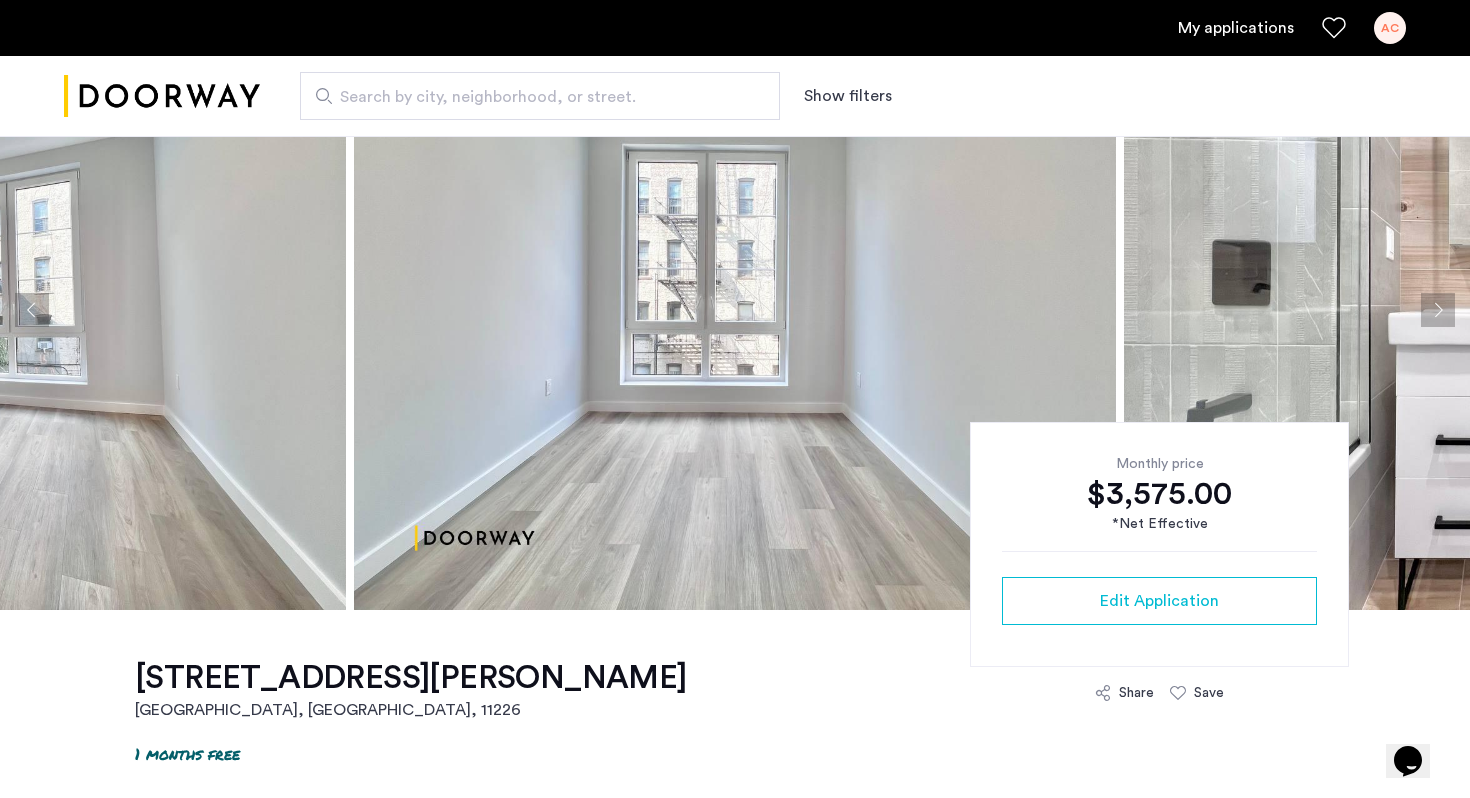 click 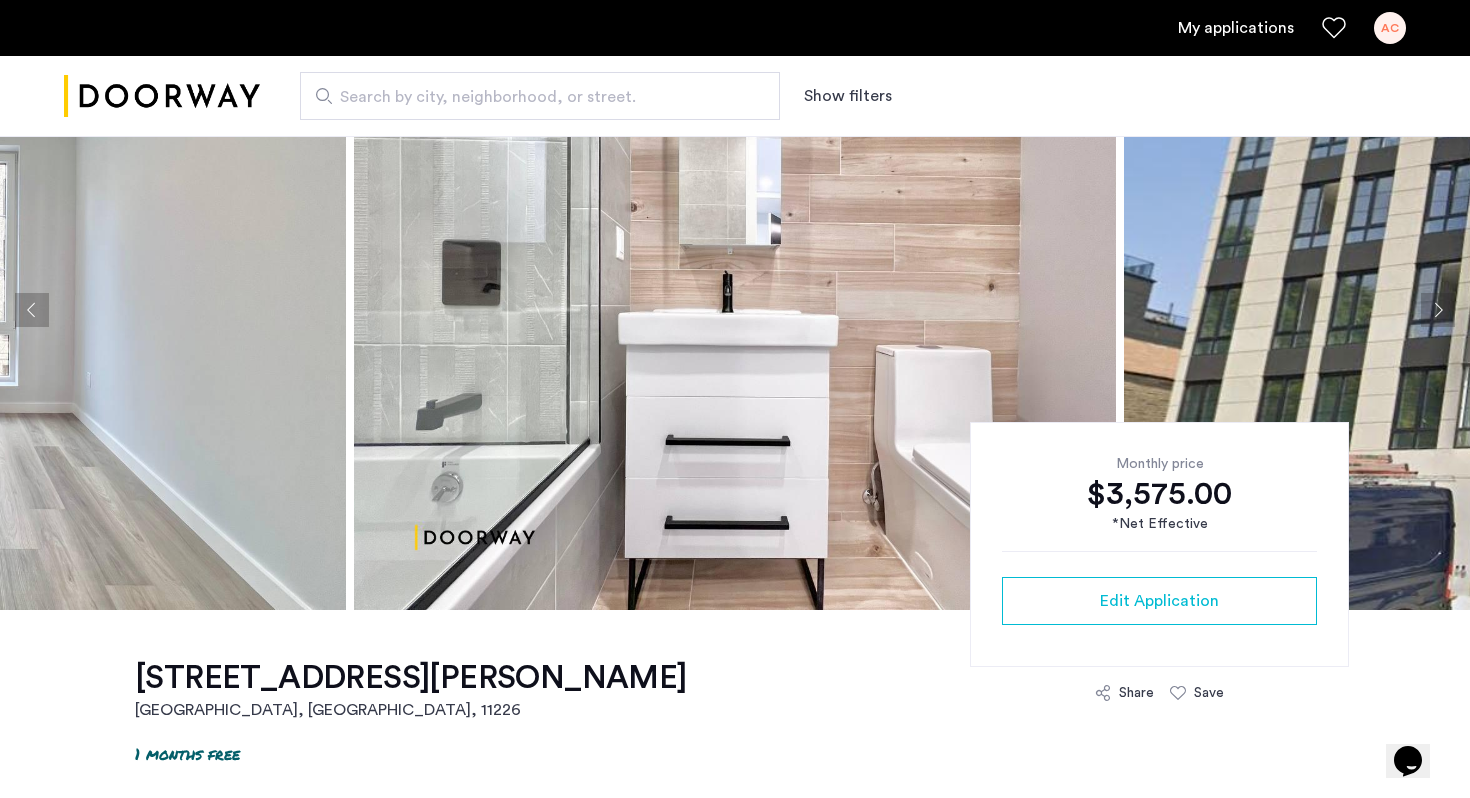 click 